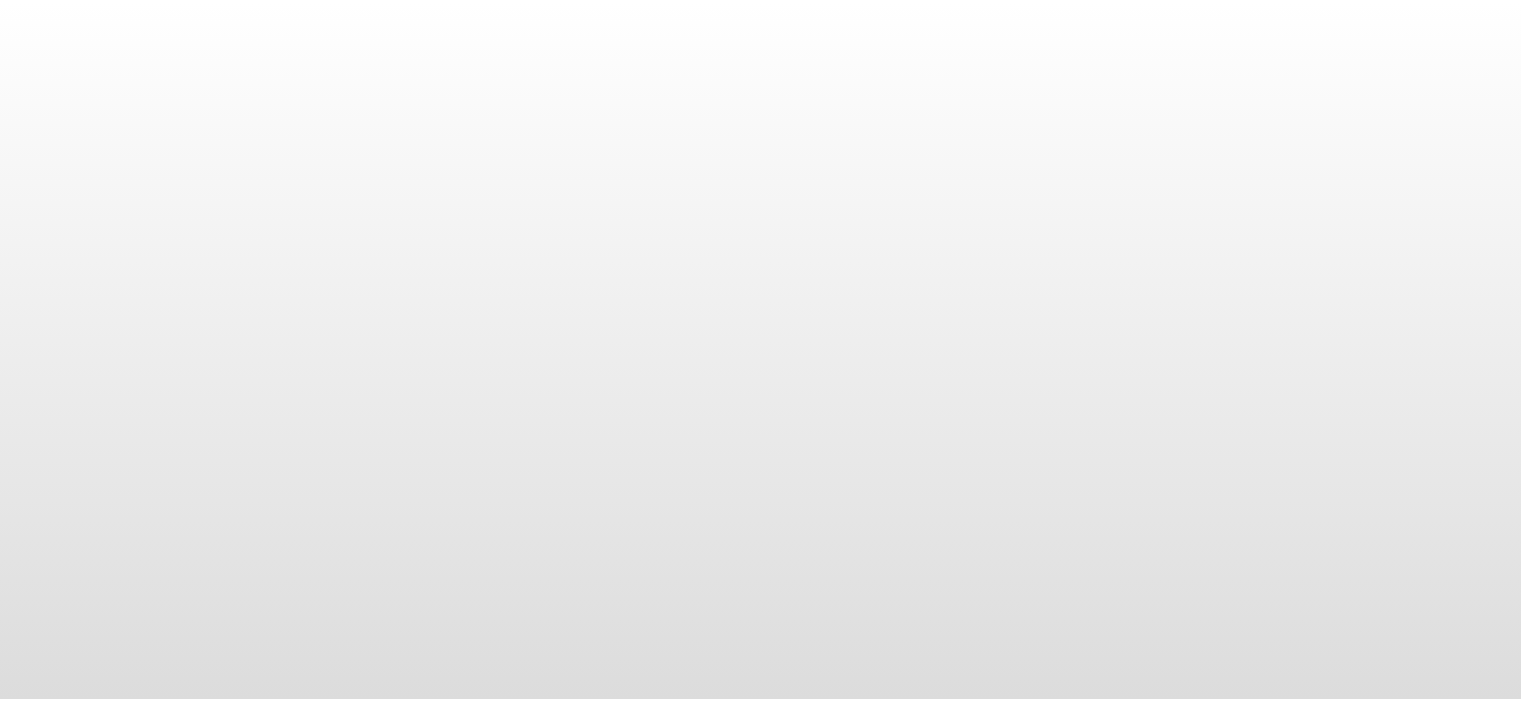 scroll, scrollTop: 0, scrollLeft: 0, axis: both 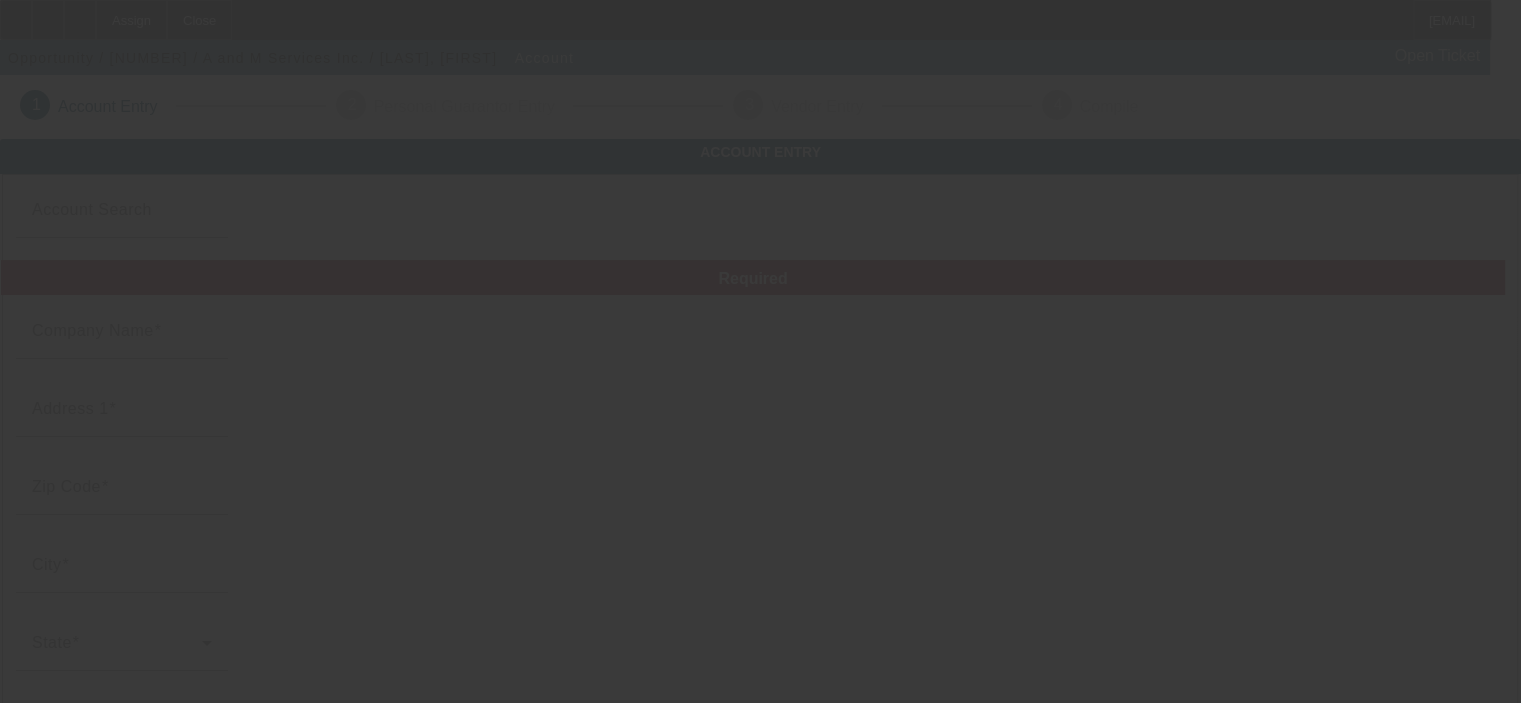 type on "A and M Services Inc." 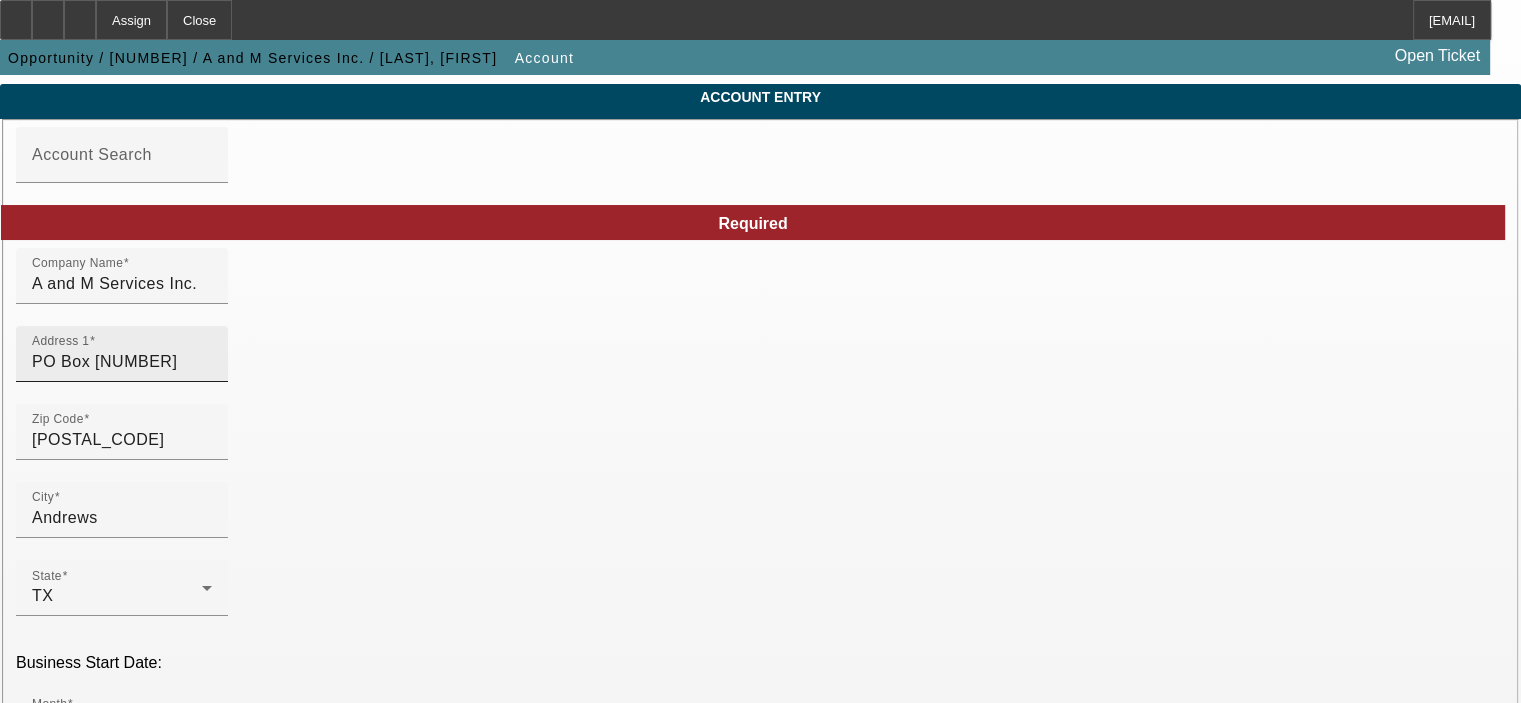 scroll, scrollTop: 100, scrollLeft: 0, axis: vertical 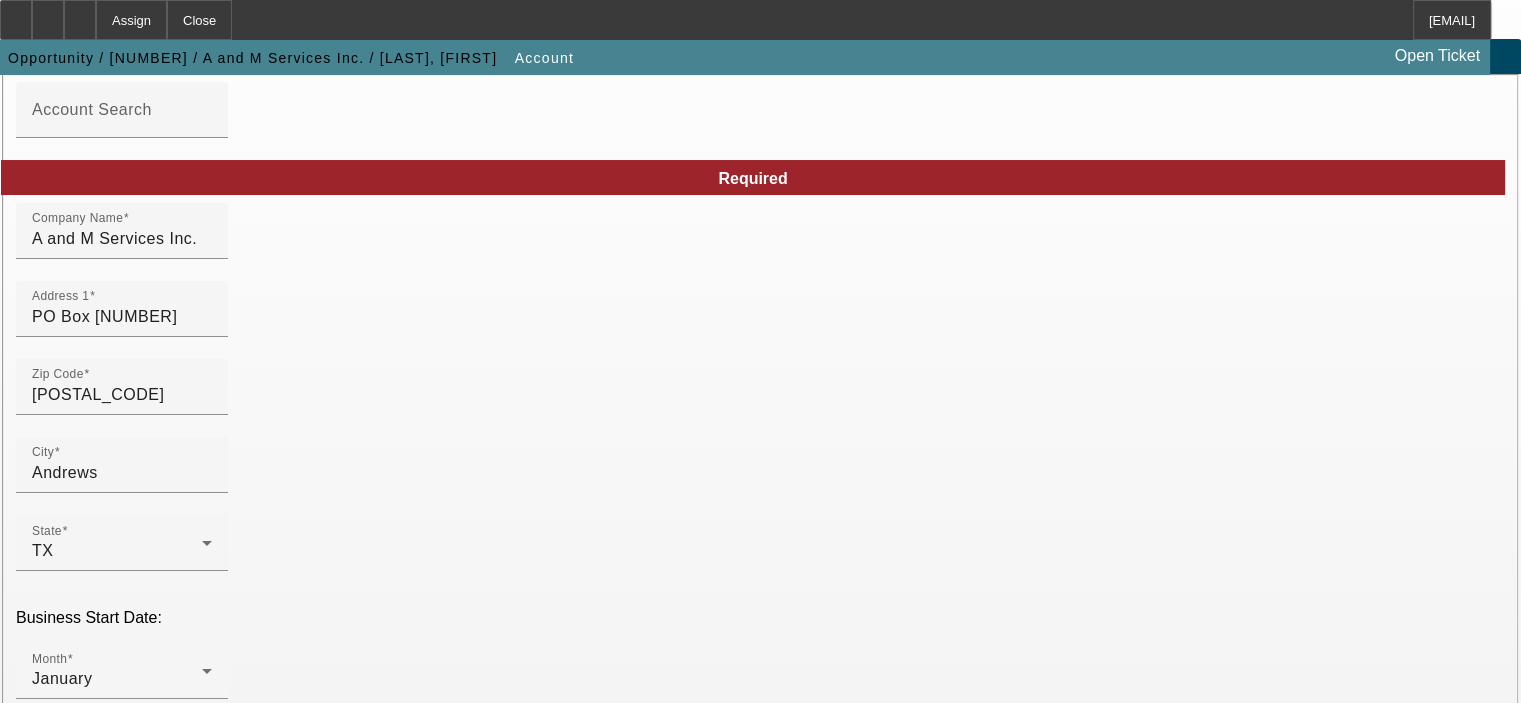 click on "asoto@aandmservices.net" at bounding box center [122, 1690] 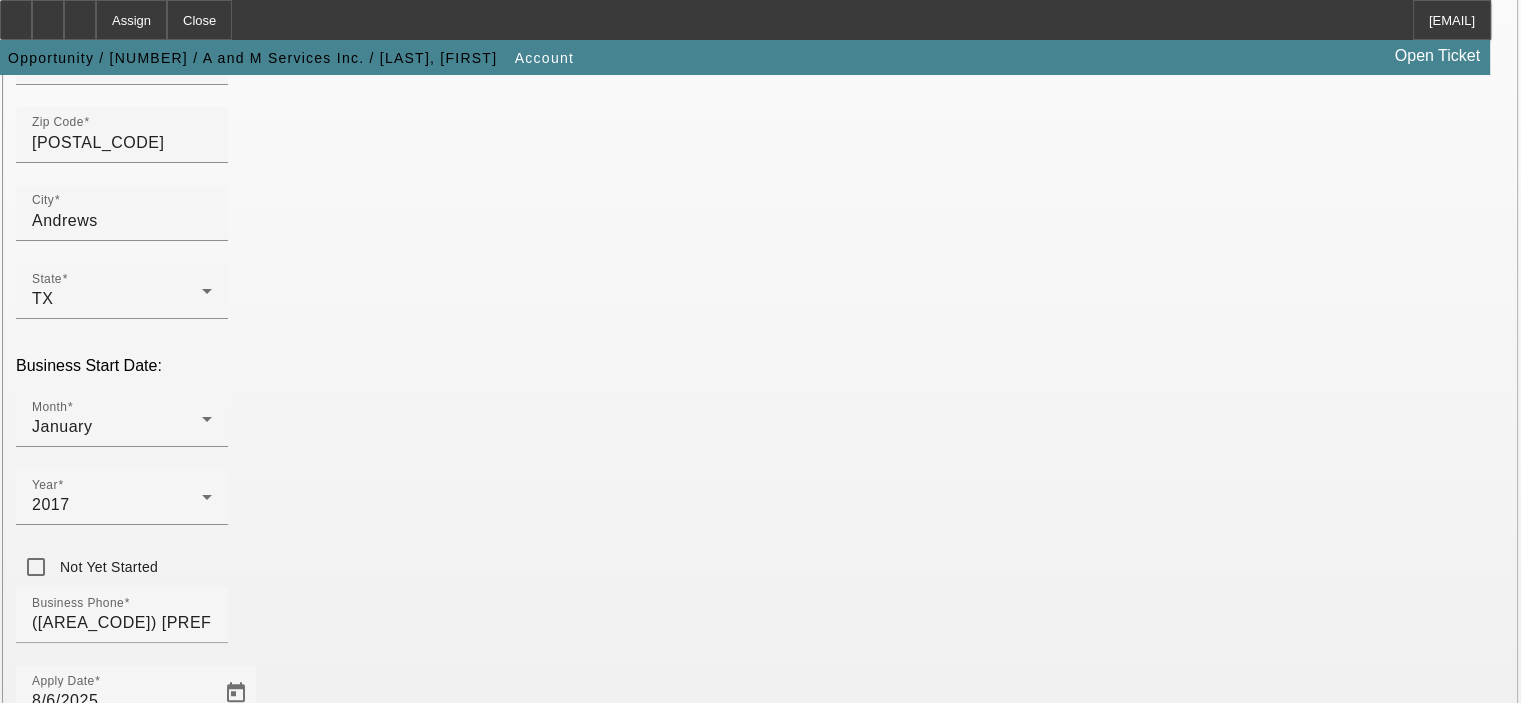 scroll, scrollTop: 400, scrollLeft: 0, axis: vertical 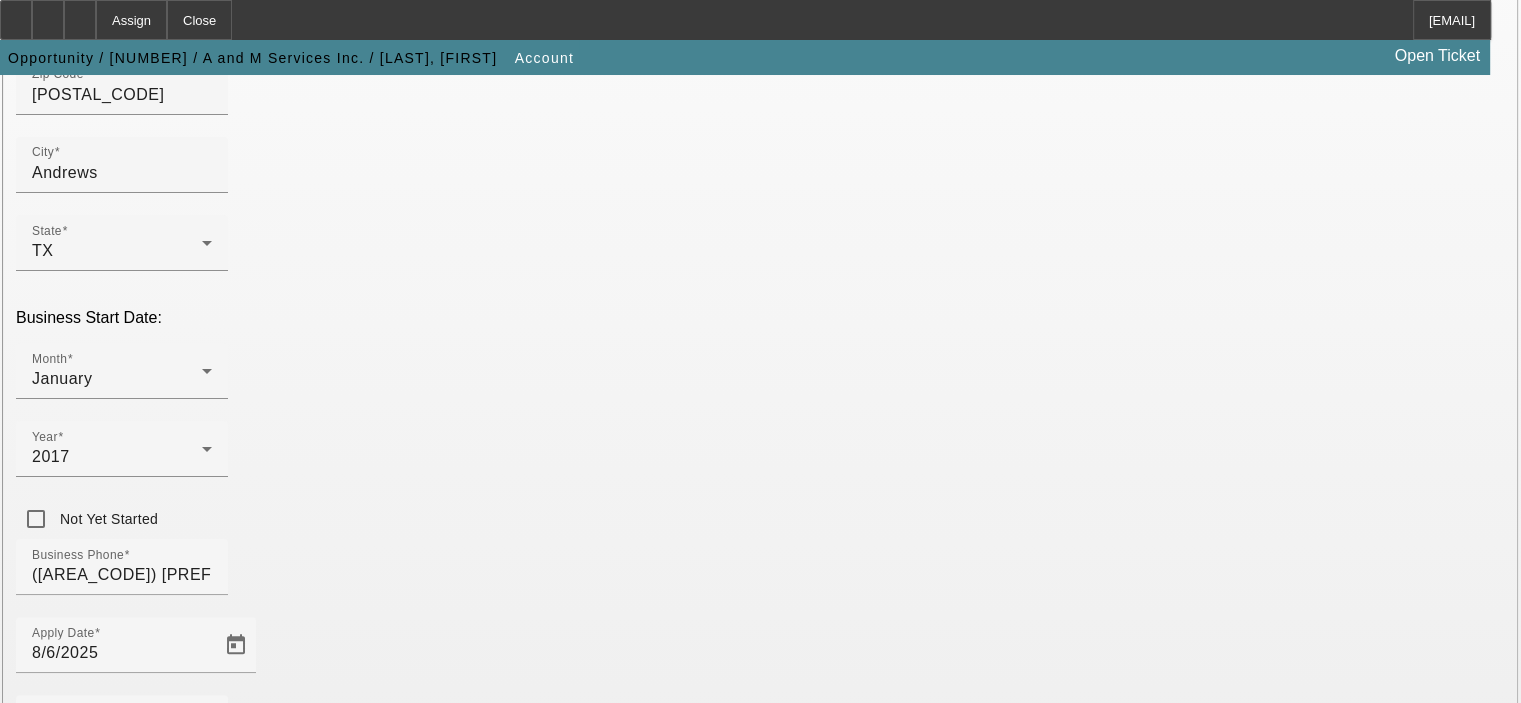 click on "Business Description" at bounding box center (122, 1986) 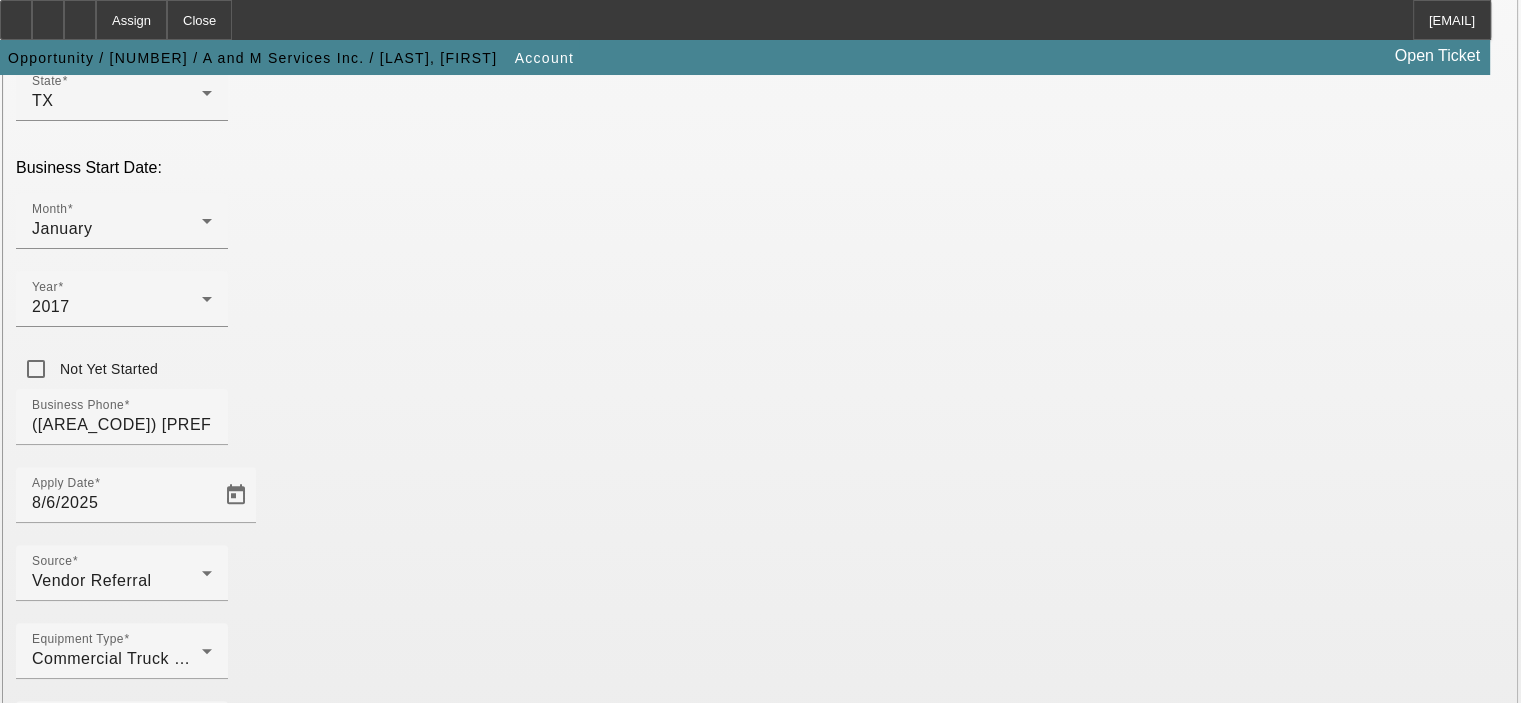 scroll, scrollTop: 552, scrollLeft: 0, axis: vertical 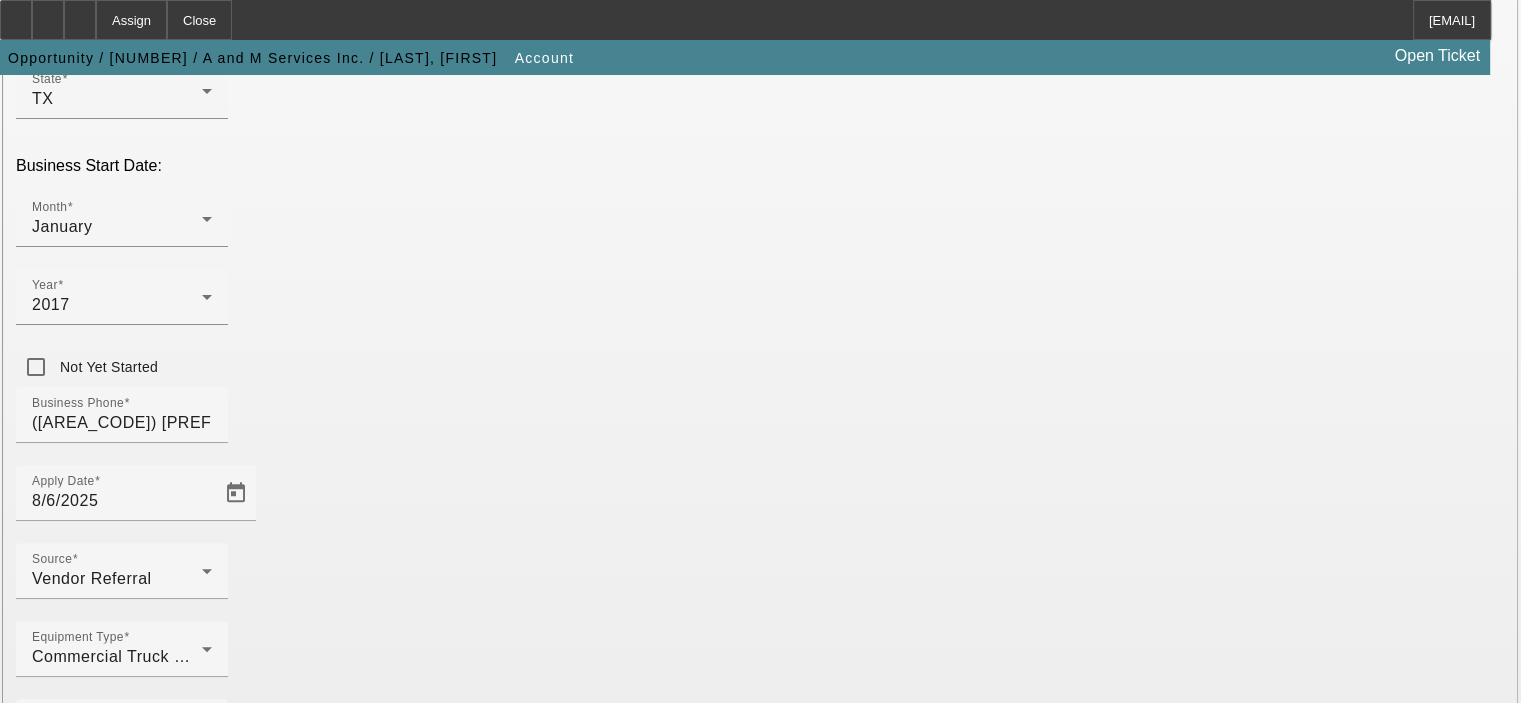 type on "Oilfield Service and Repair" 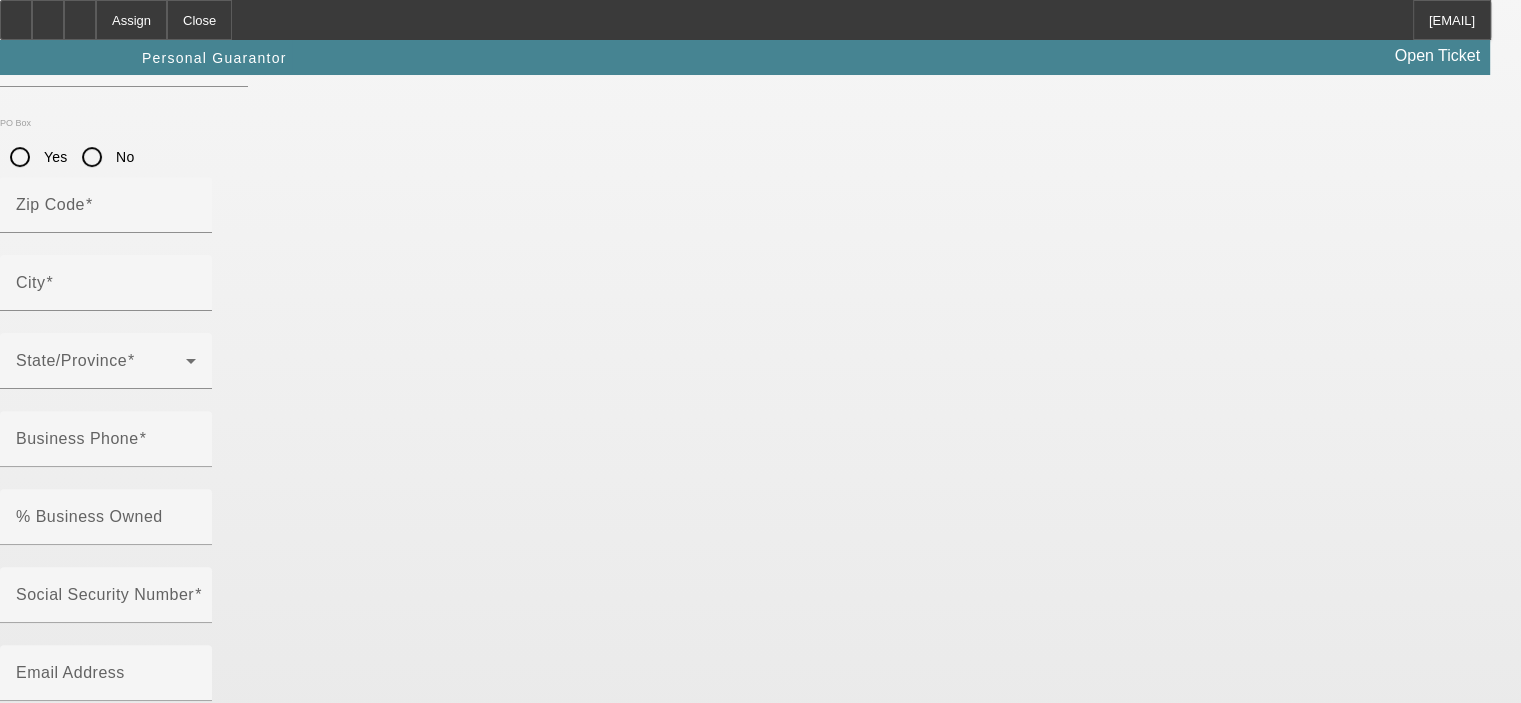 scroll, scrollTop: 0, scrollLeft: 0, axis: both 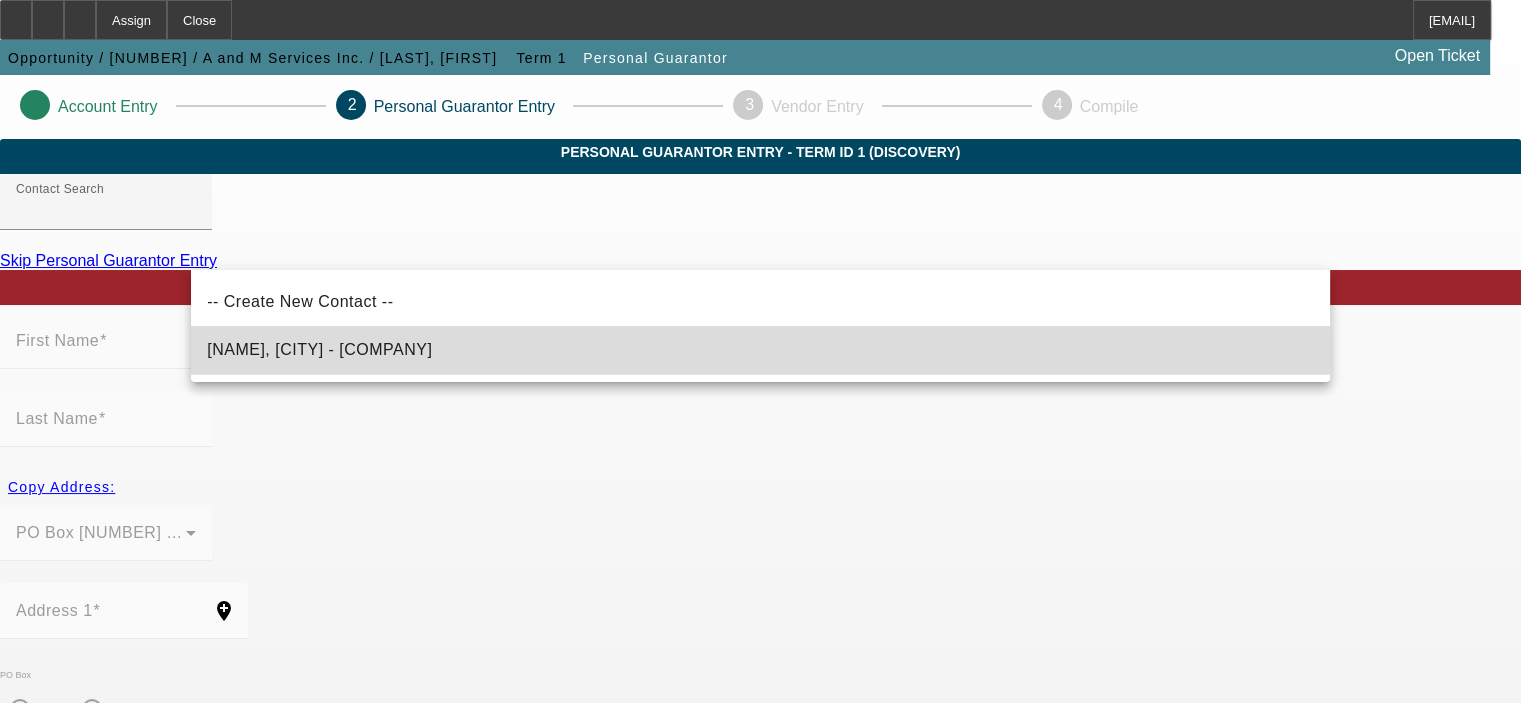 click on "Soto, Alonso (Andrews,TX - A and M Services Inc.)" at bounding box center [319, 349] 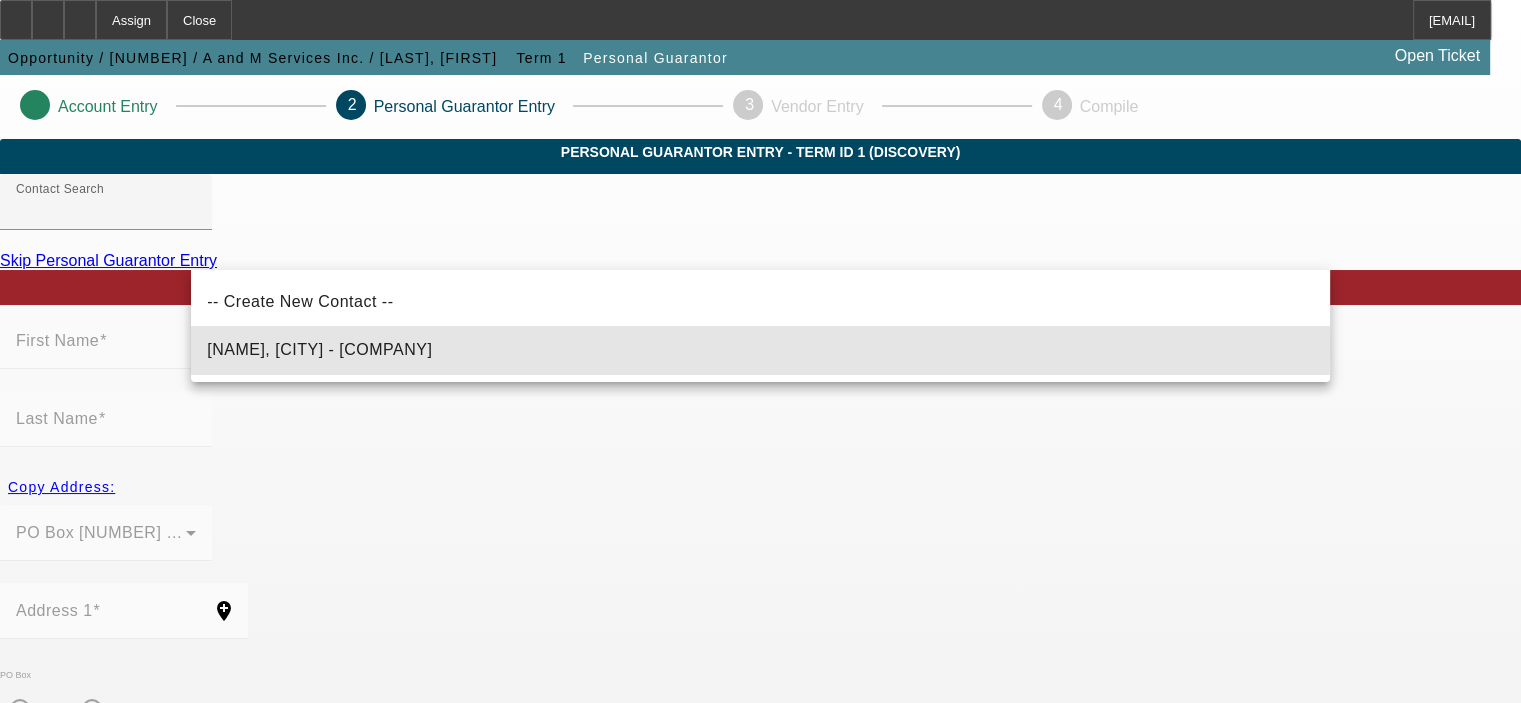 type on "Soto, Alonso (Andrews,TX - A and M Services Inc.)" 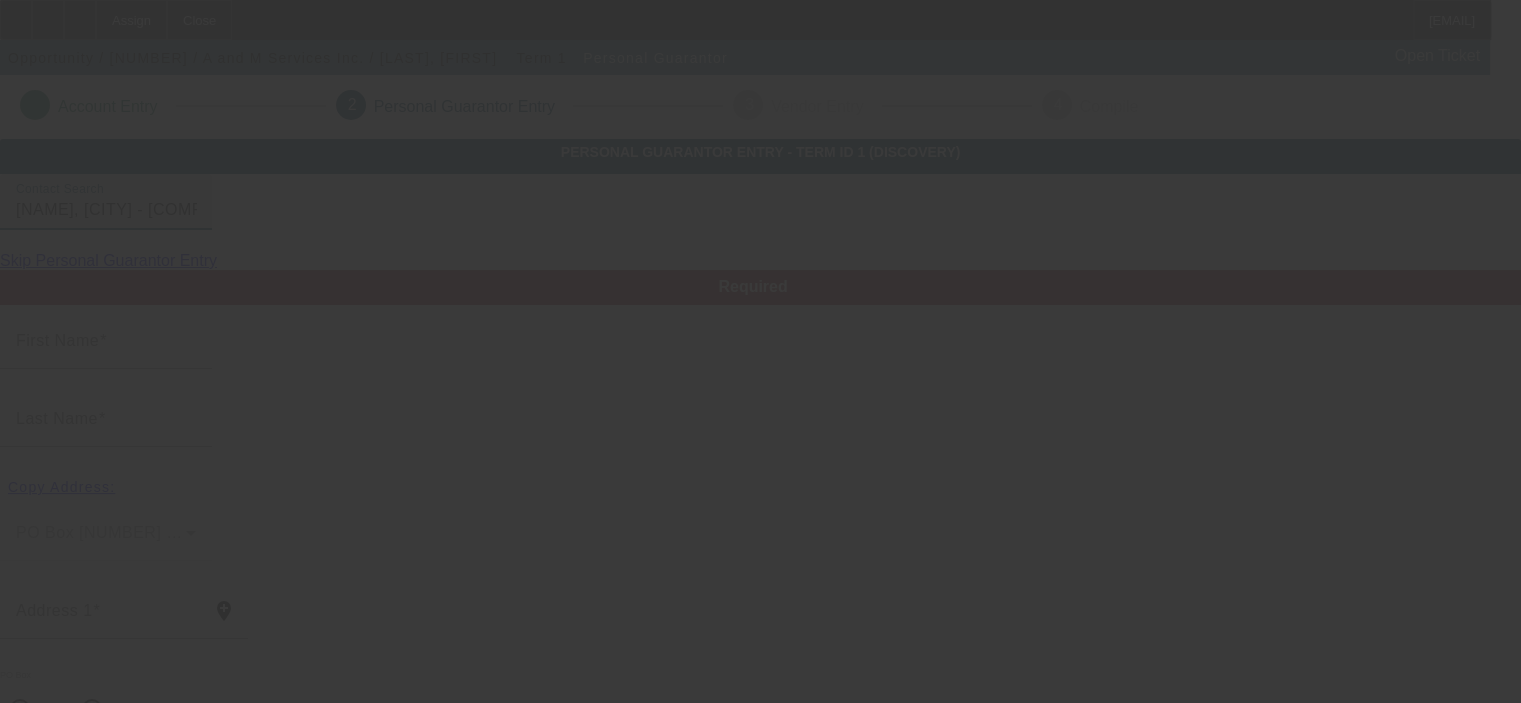type on "Alonso" 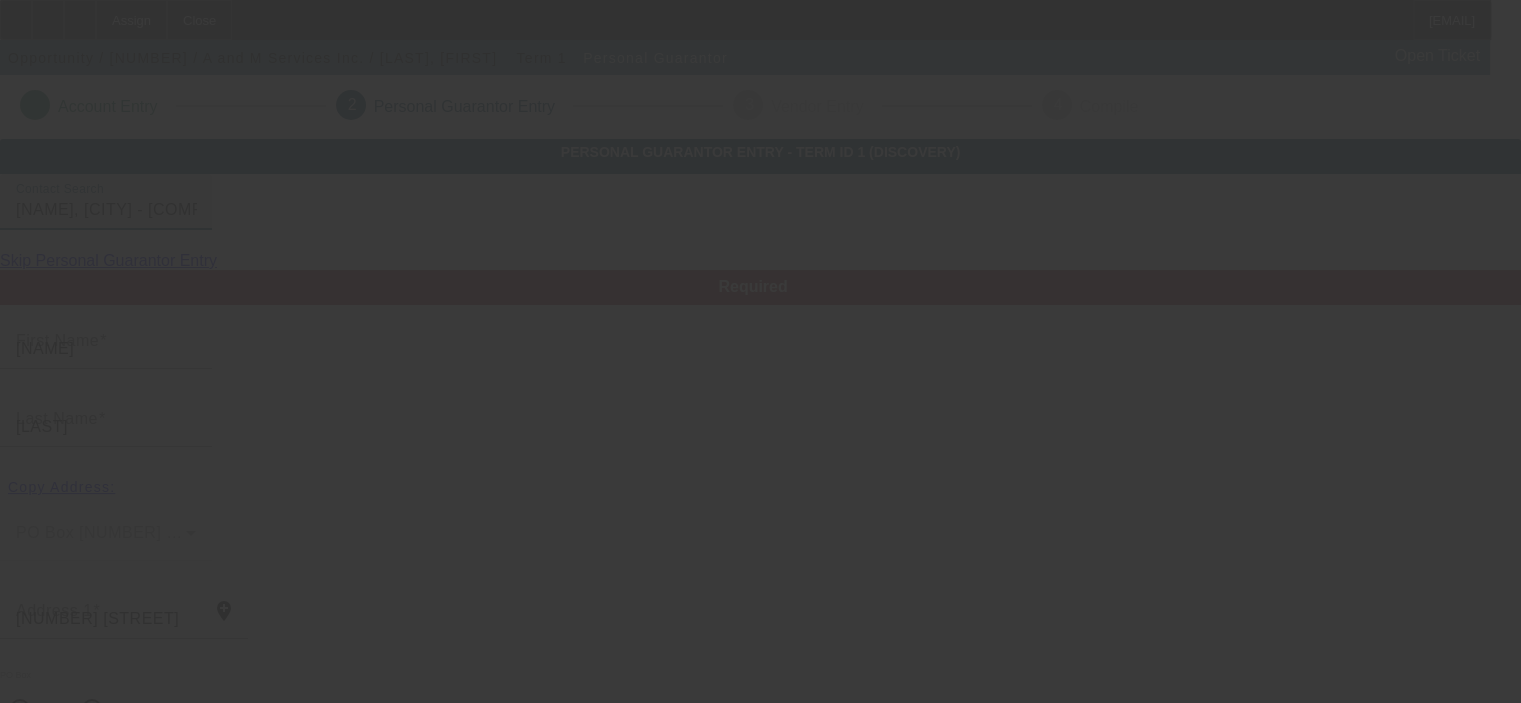 radio on "true" 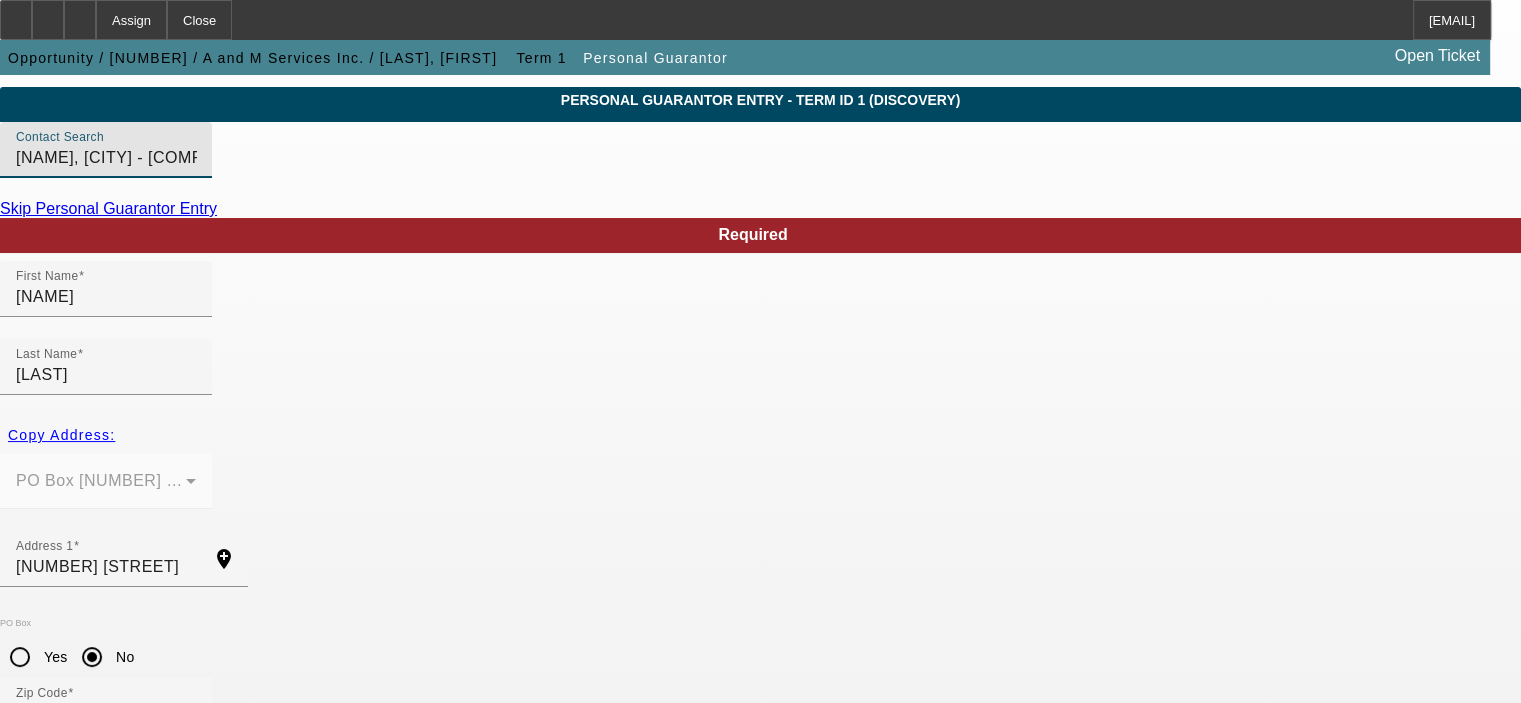 scroll, scrollTop: 100, scrollLeft: 0, axis: vertical 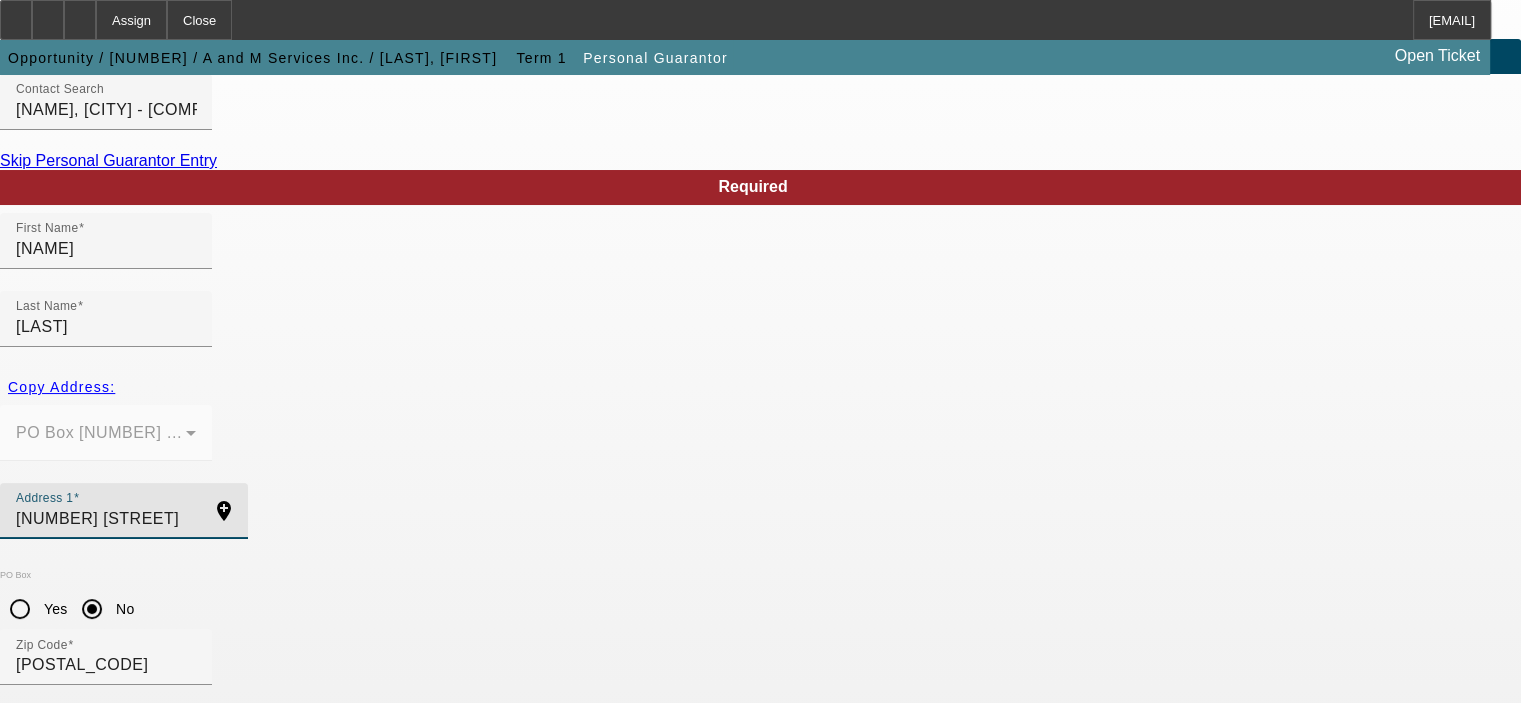 click on "1140 Terrace Drive" at bounding box center [106, 519] 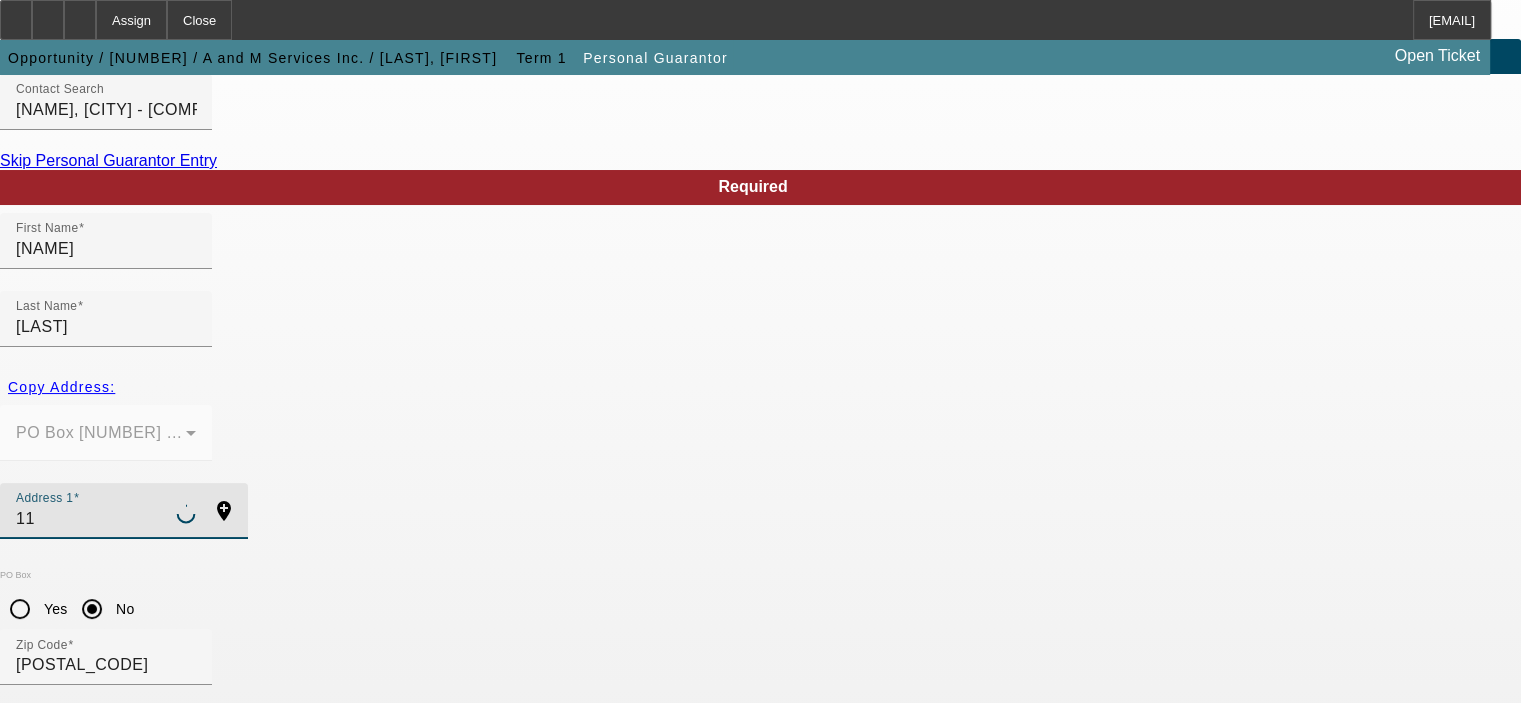 type on "1" 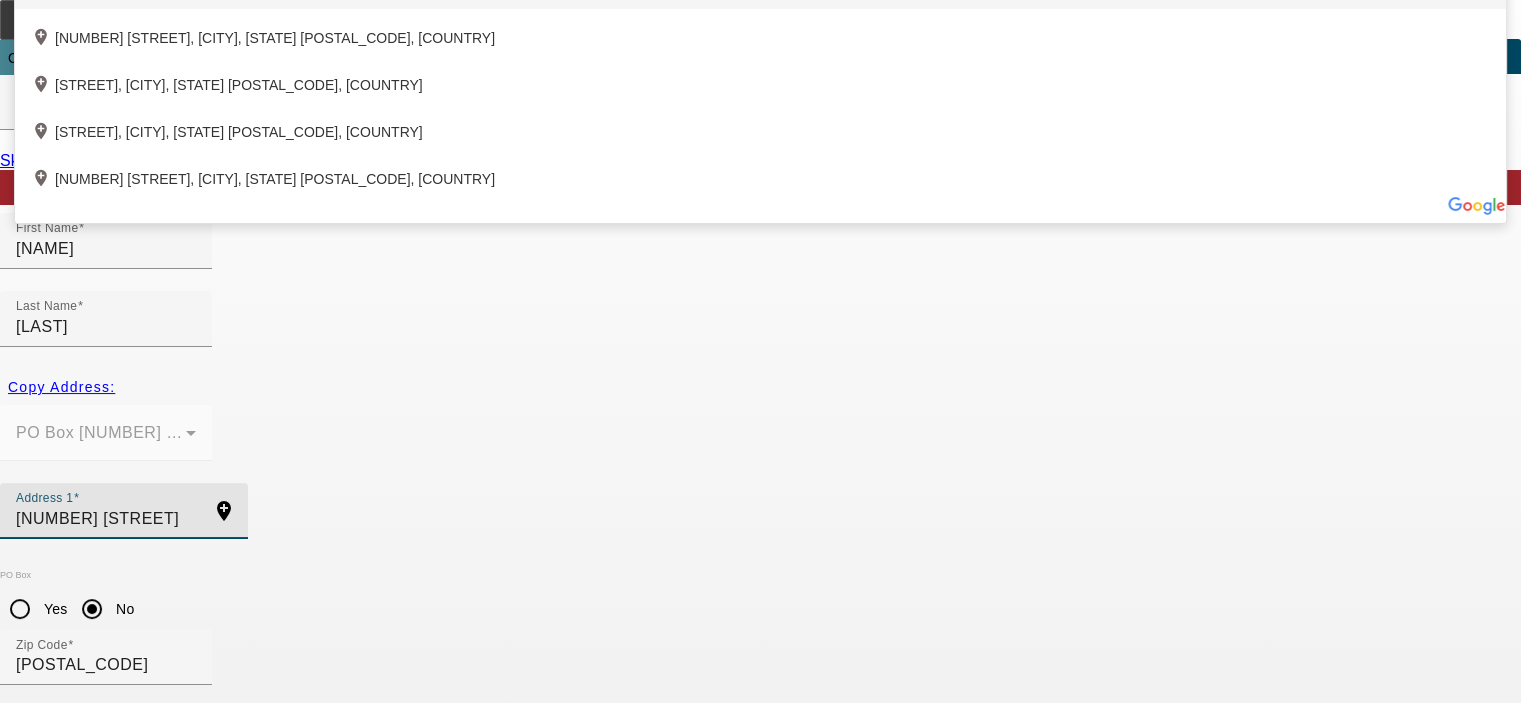 click on "add_location 1603 Northwest Eliam Drive, Andrews, TX 79714, US" 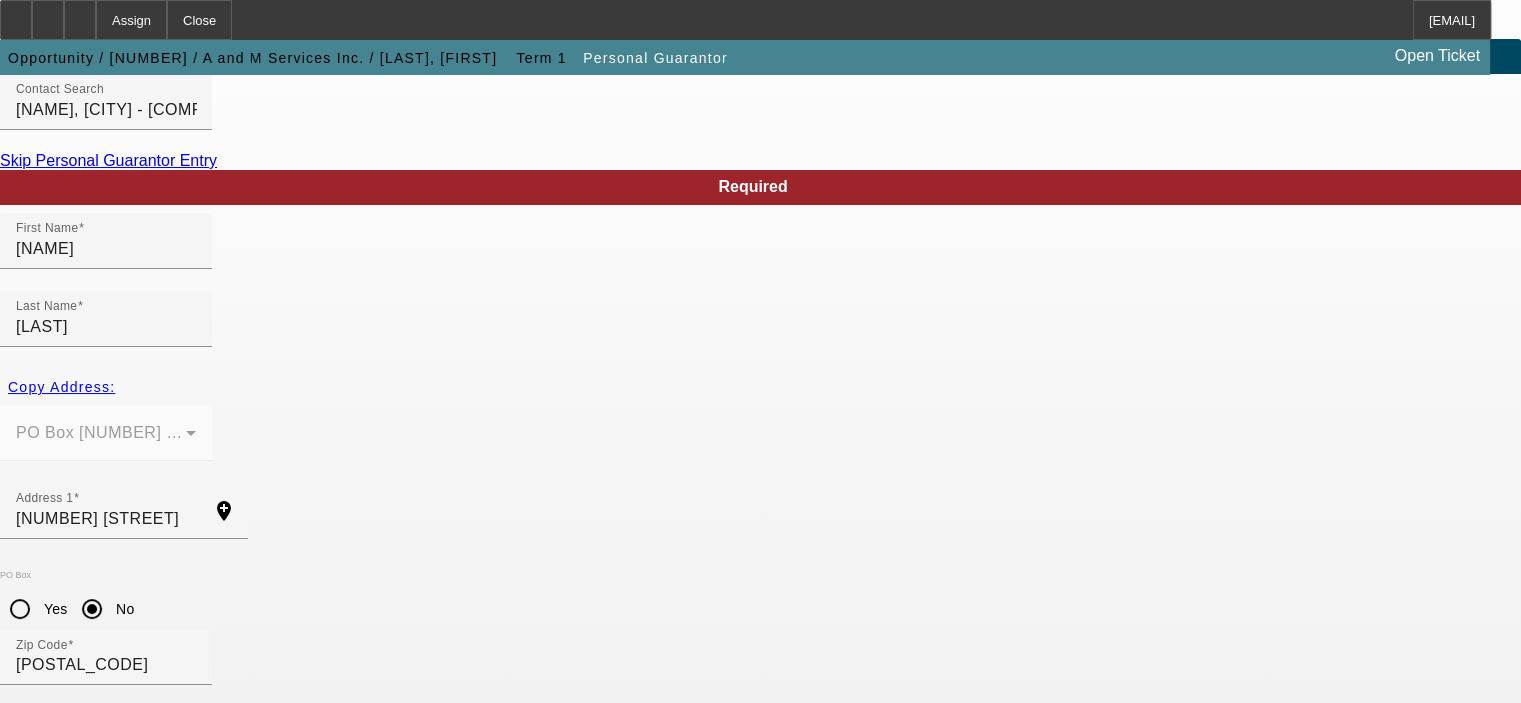 type on "99000" 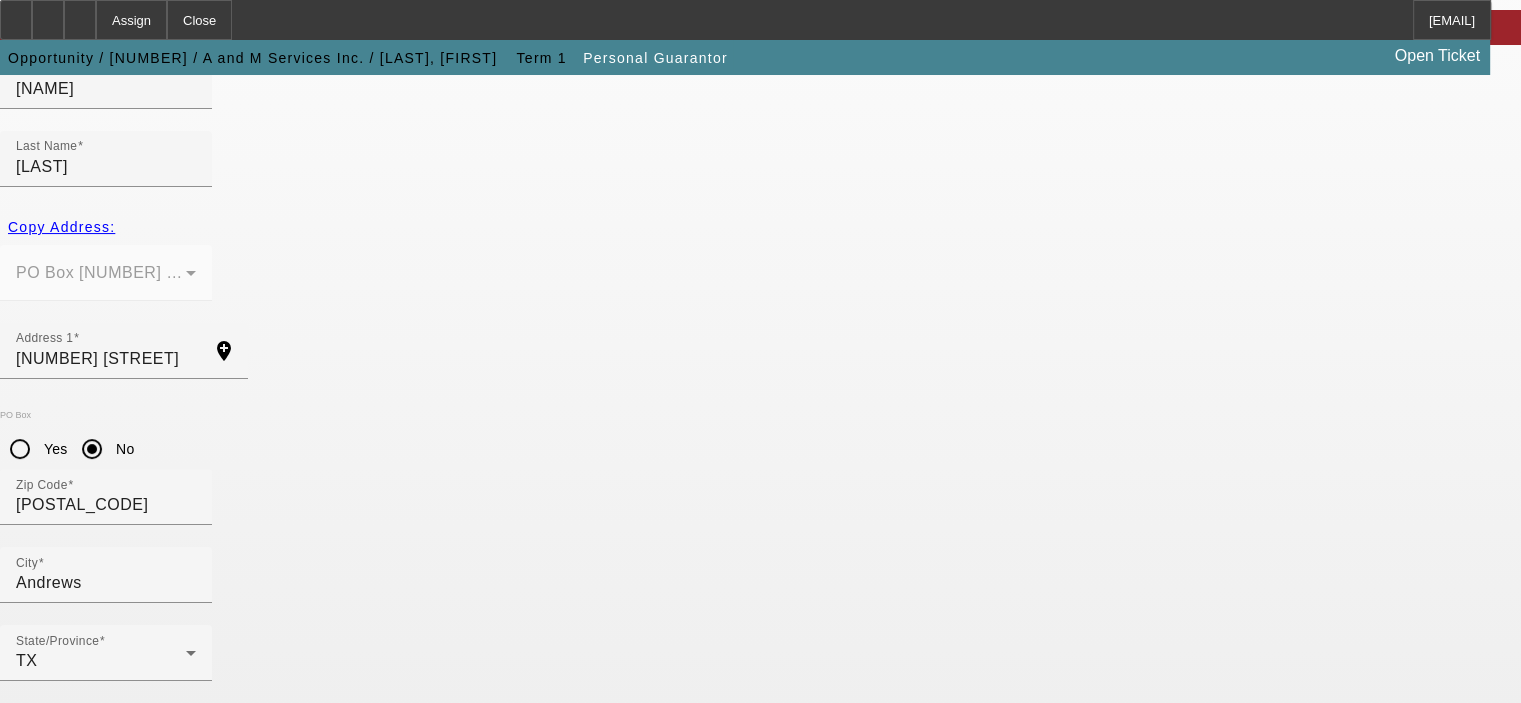 scroll, scrollTop: 269, scrollLeft: 0, axis: vertical 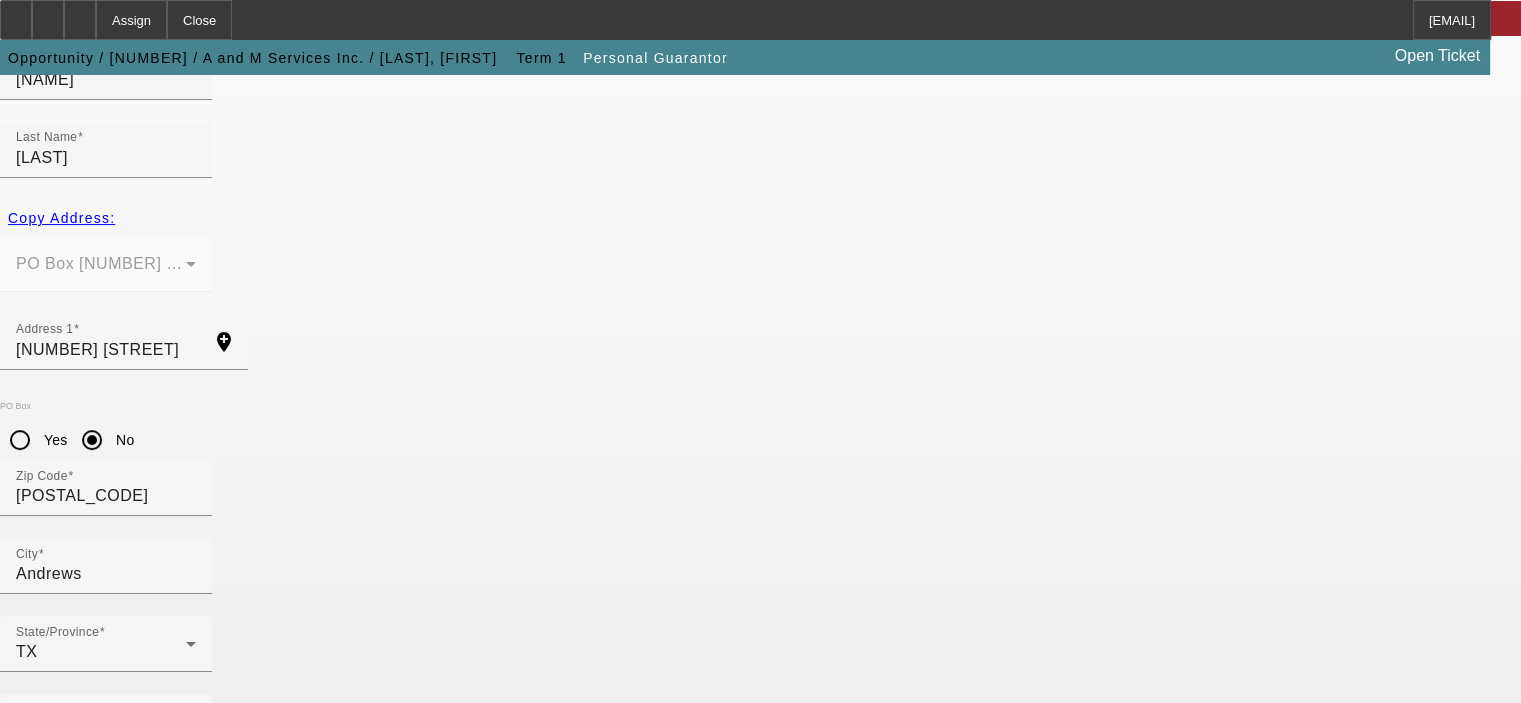 type 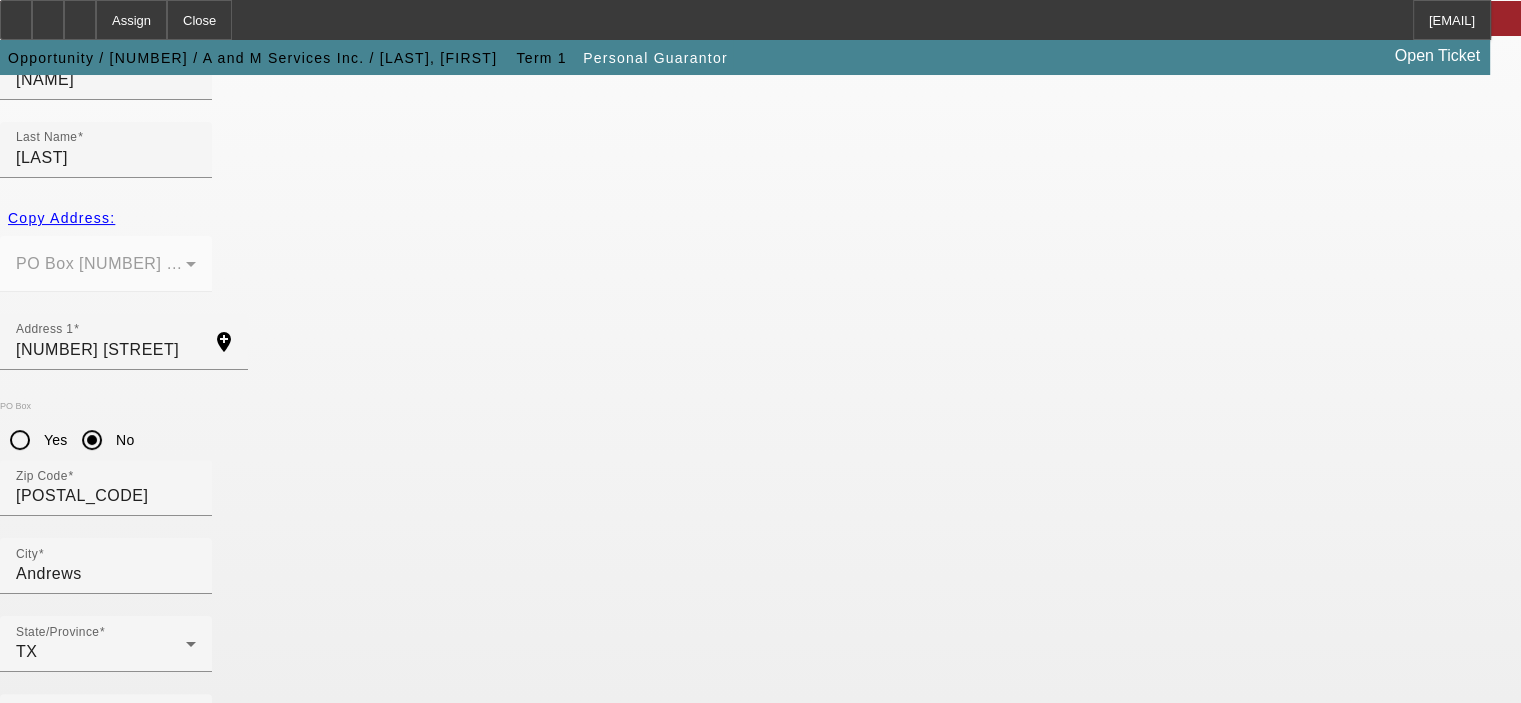 type on "$250,000.00" 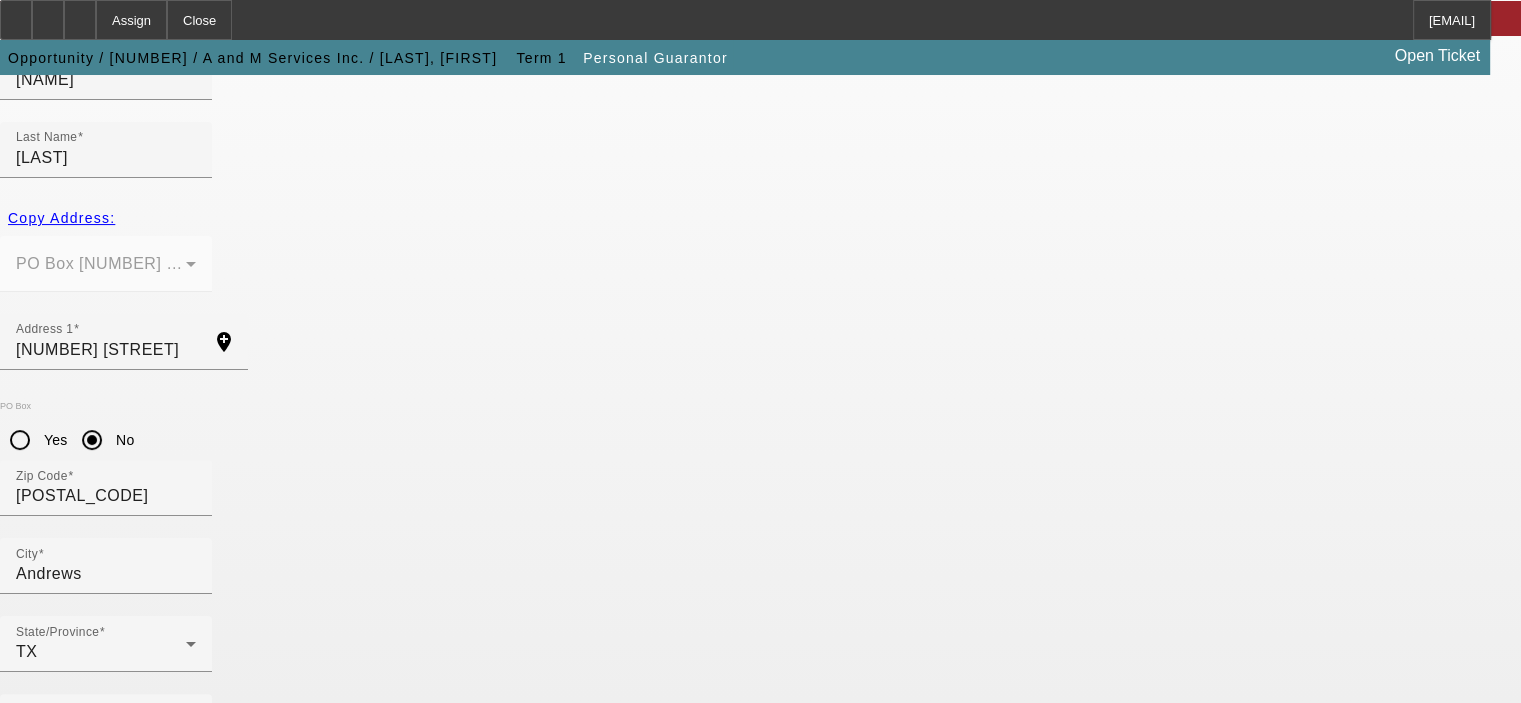 click on "Mortgage Balance
$250,000.00" 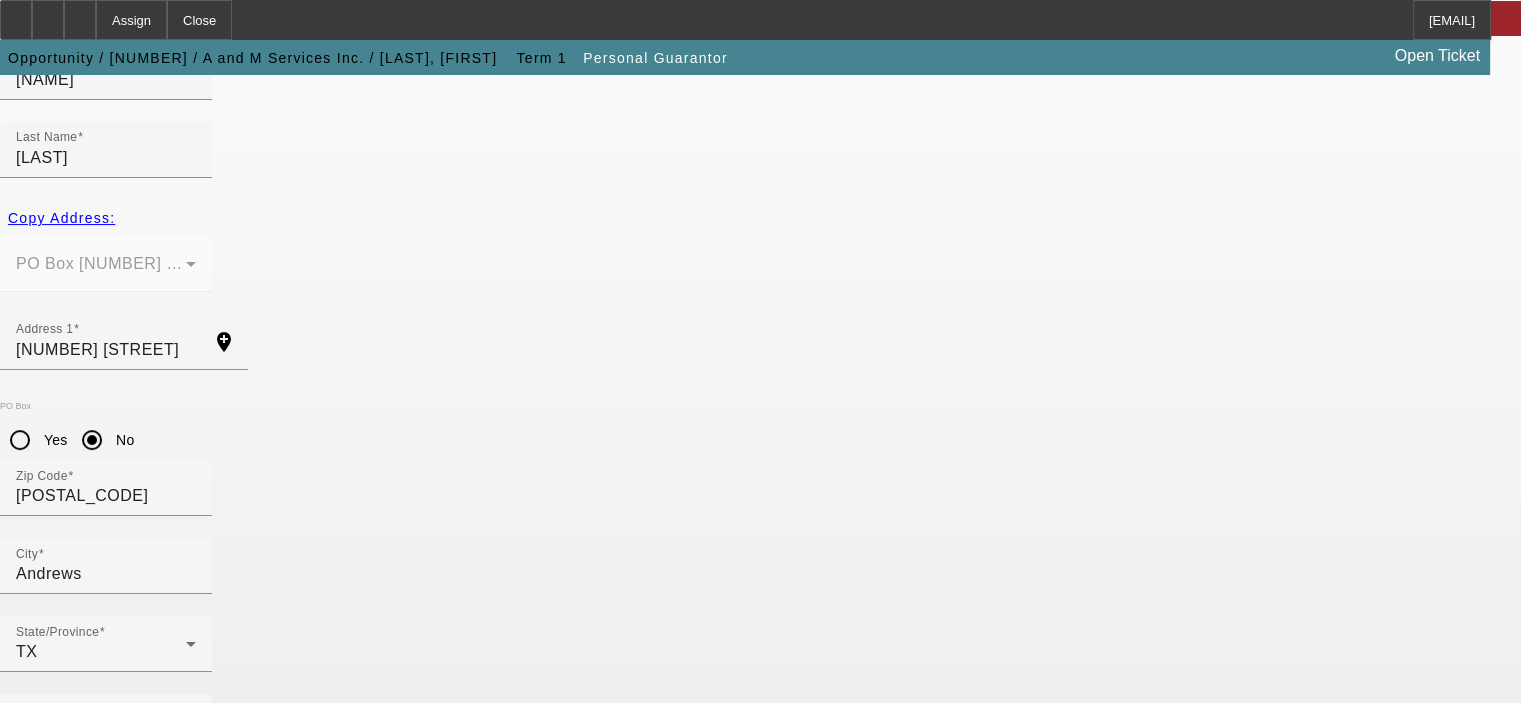 click on "asoto@aandmservices.net" at bounding box center (106, 964) 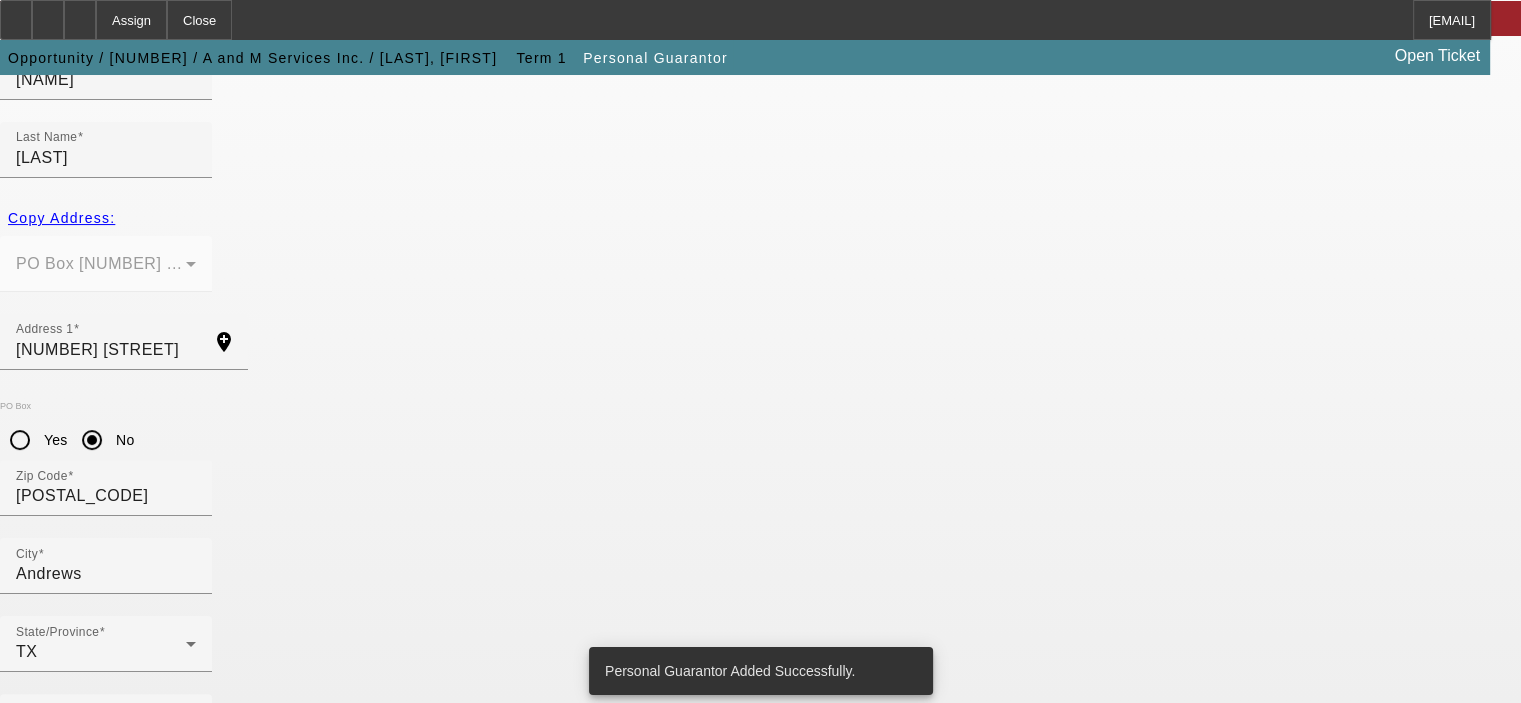 scroll, scrollTop: 0, scrollLeft: 0, axis: both 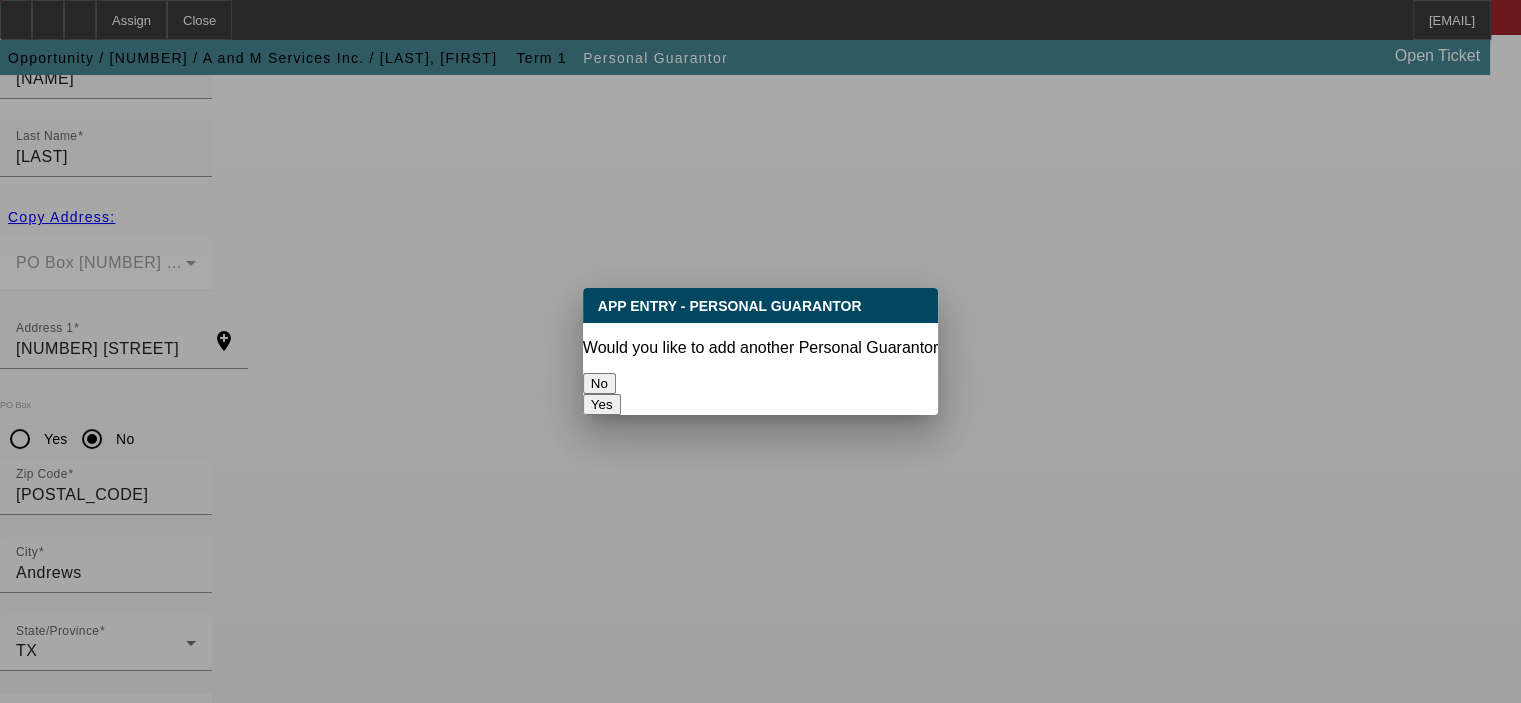 click on "No" at bounding box center (599, 383) 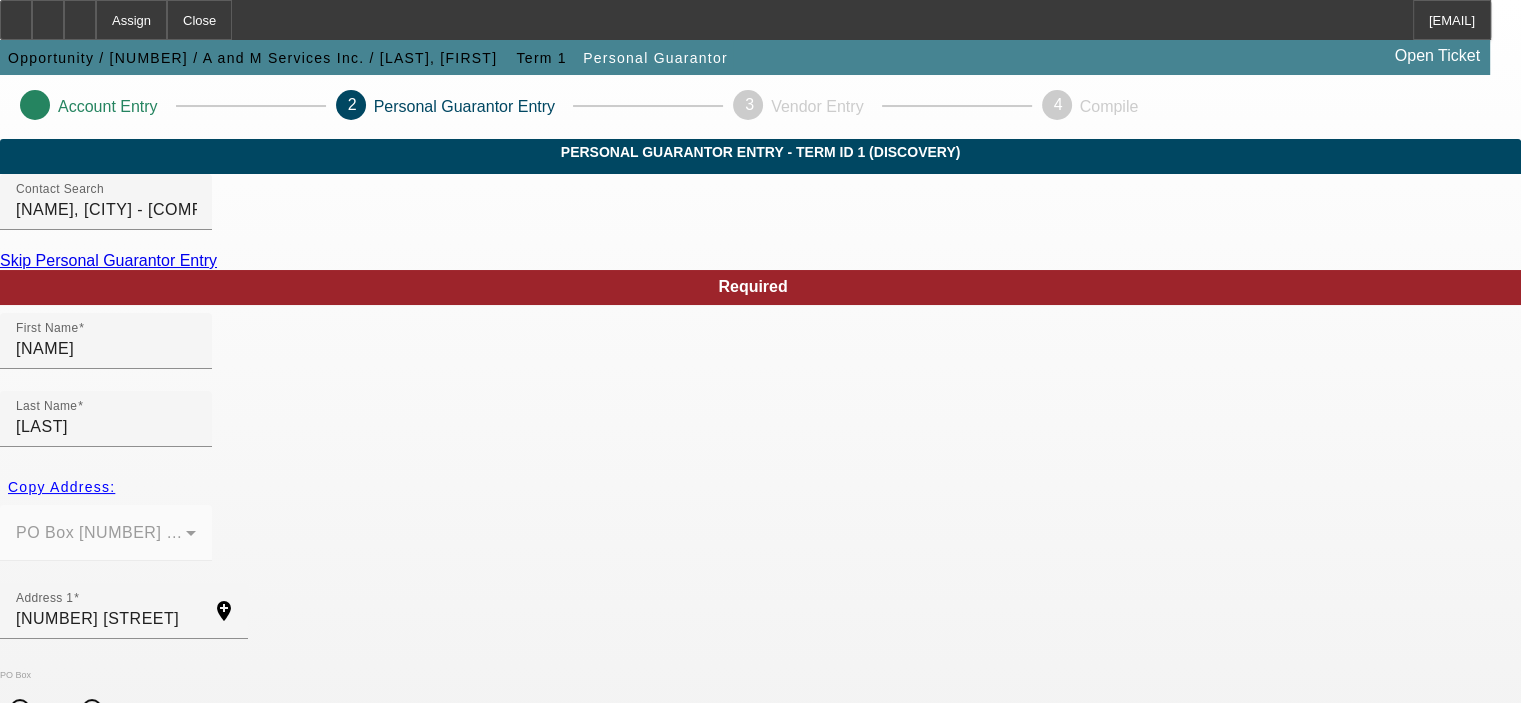 scroll, scrollTop: 269, scrollLeft: 0, axis: vertical 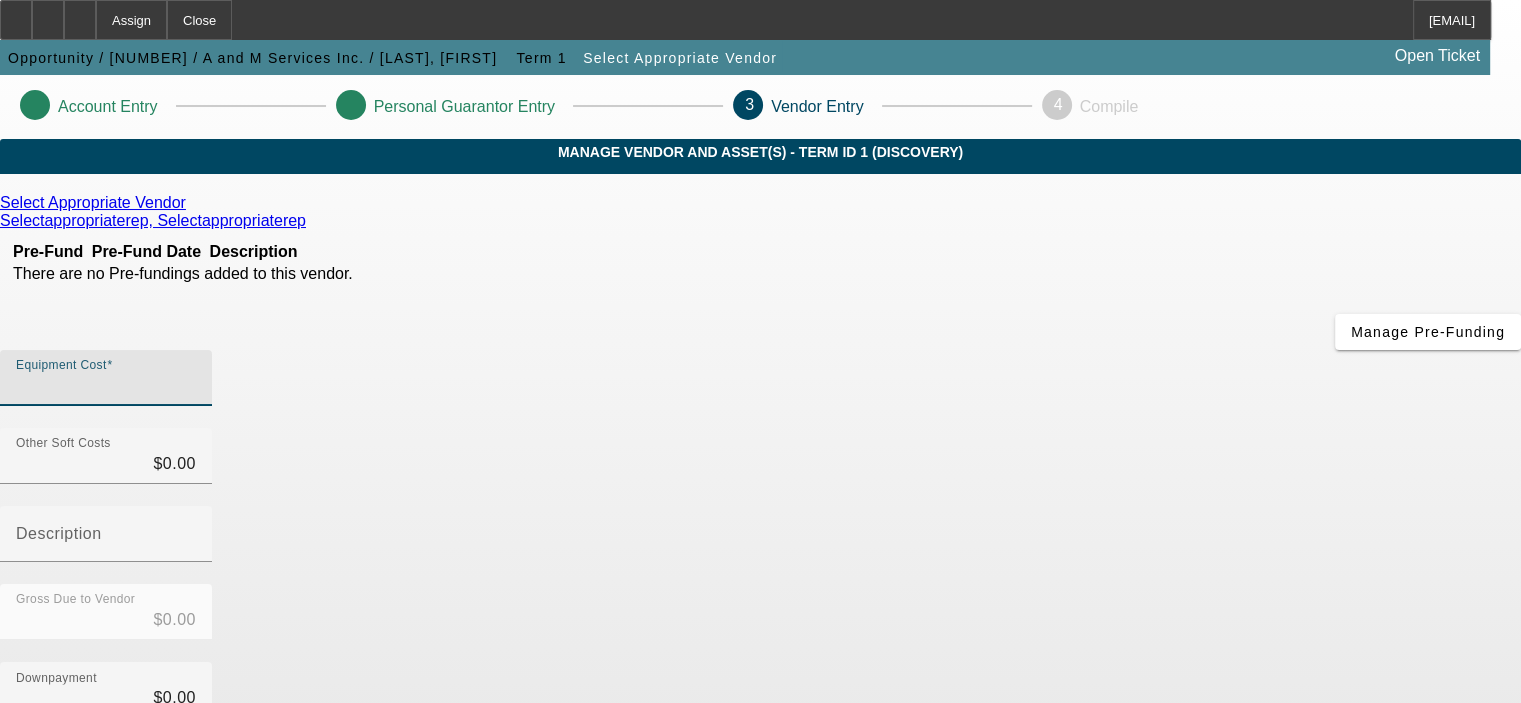 click on "Equipment Cost" at bounding box center (106, 386) 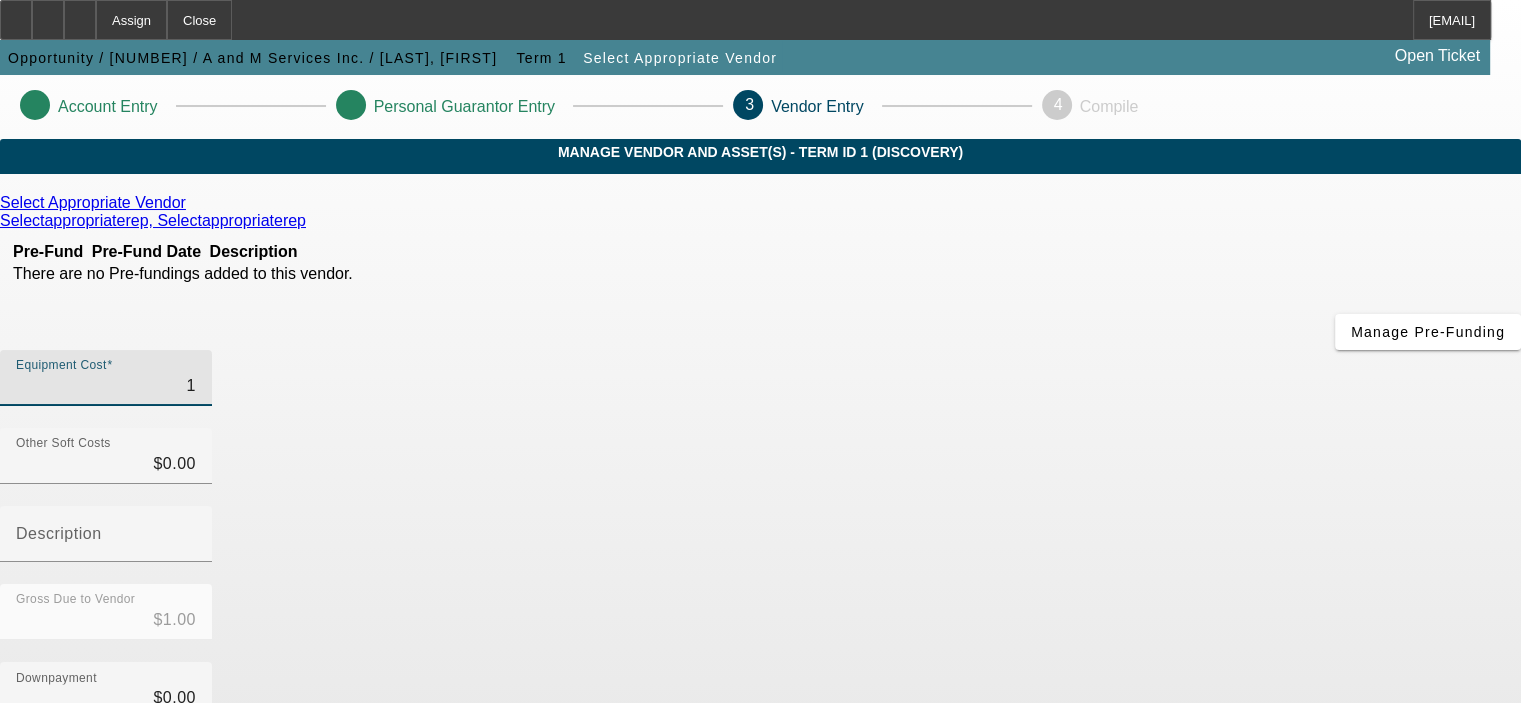 type on "18" 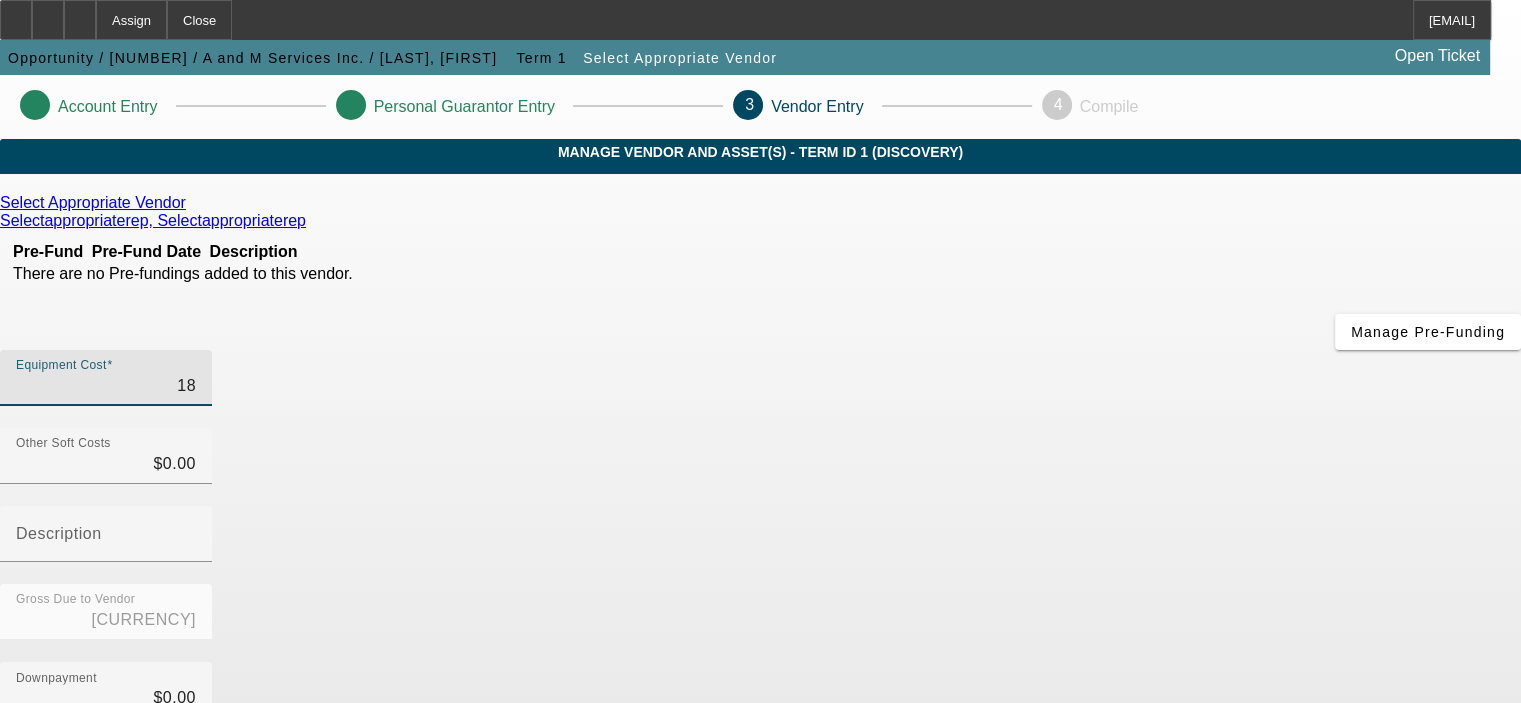 type on "185" 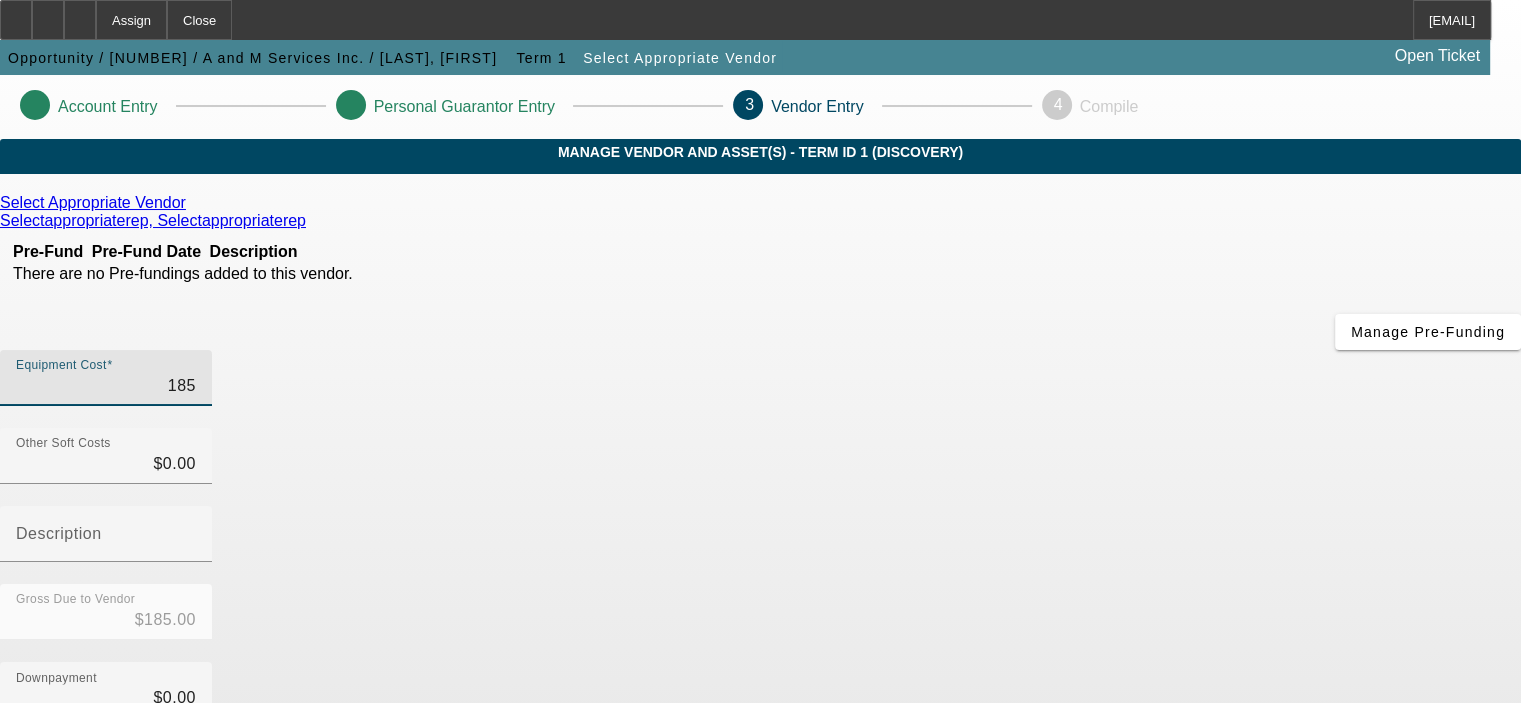 type on "1850" 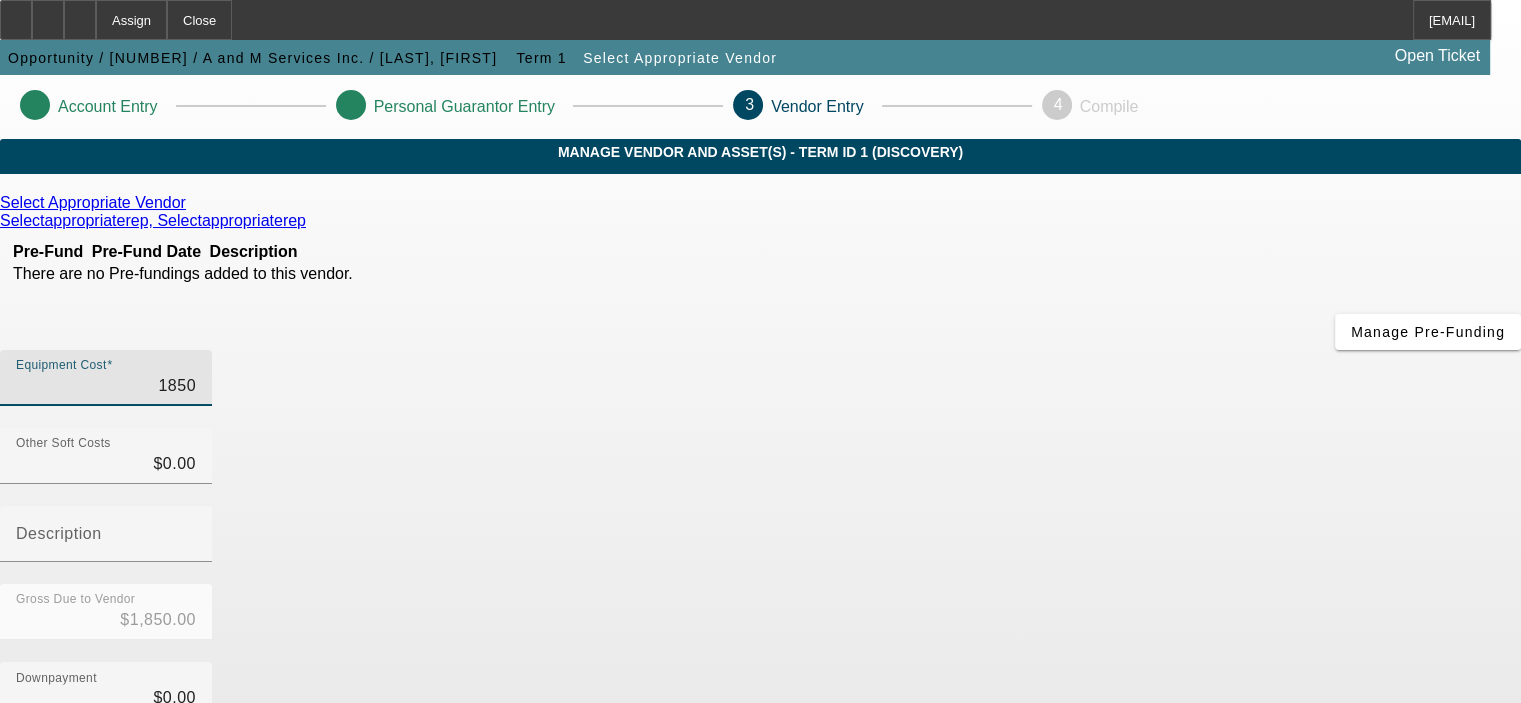 type on "18500" 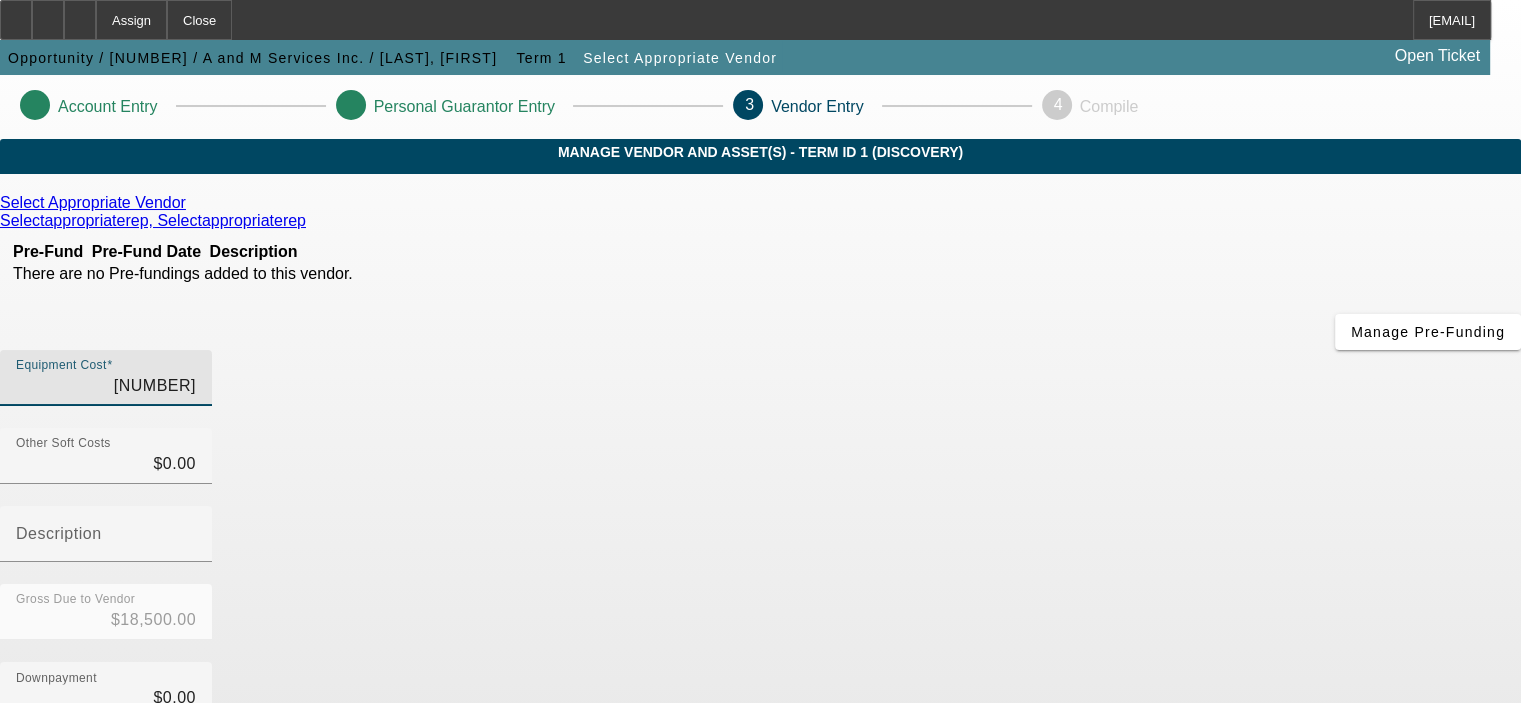 type on "185000" 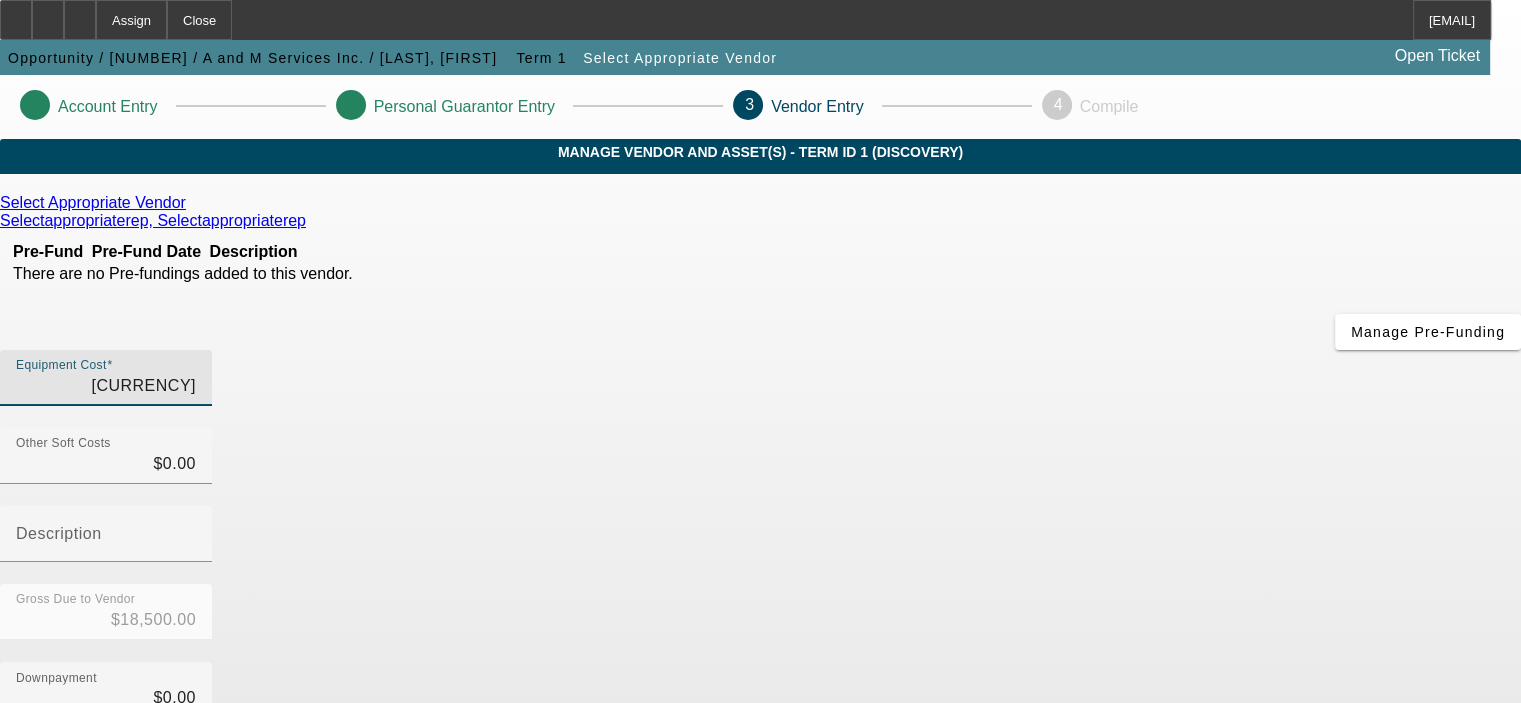 type on "$185,000.00" 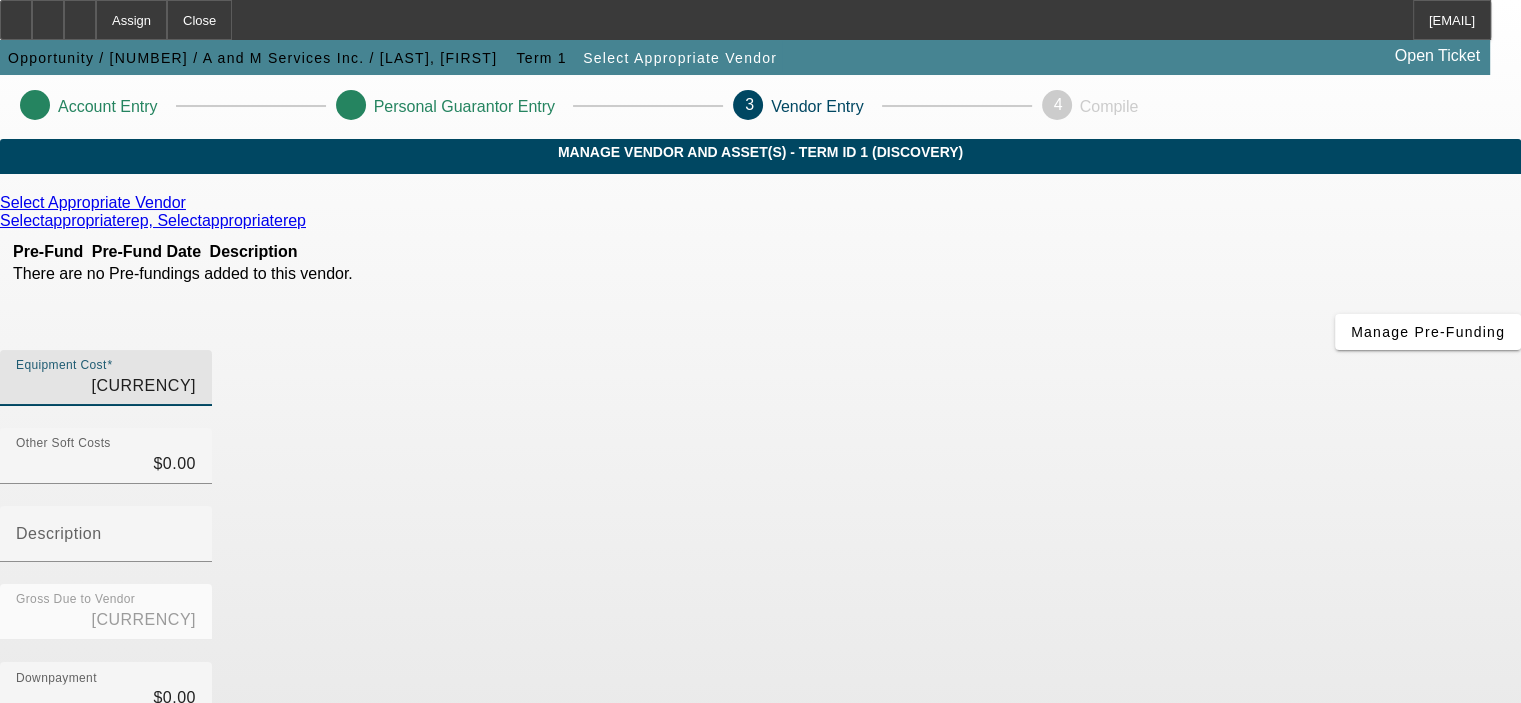 type on "$185,000.00" 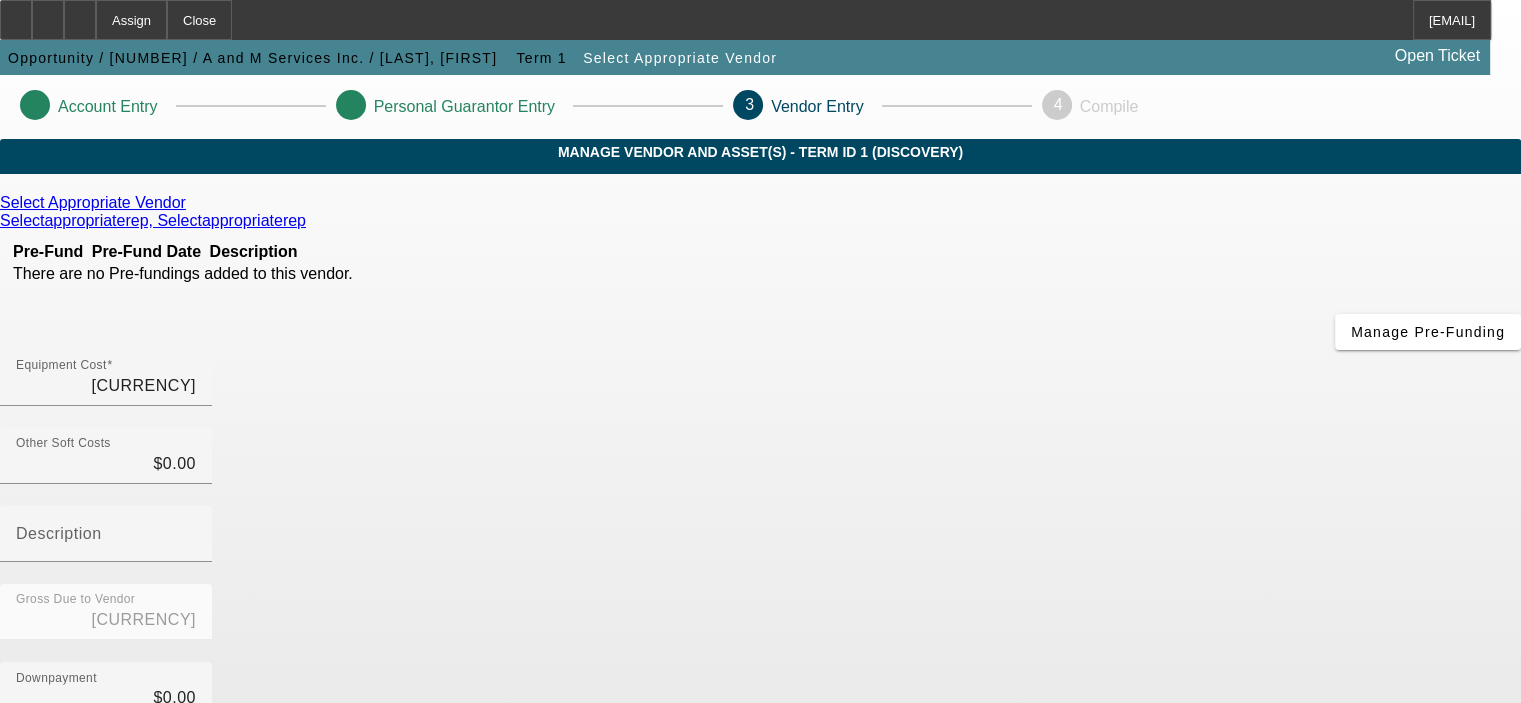 click on "Downpayment
$0.00" at bounding box center (760, 701) 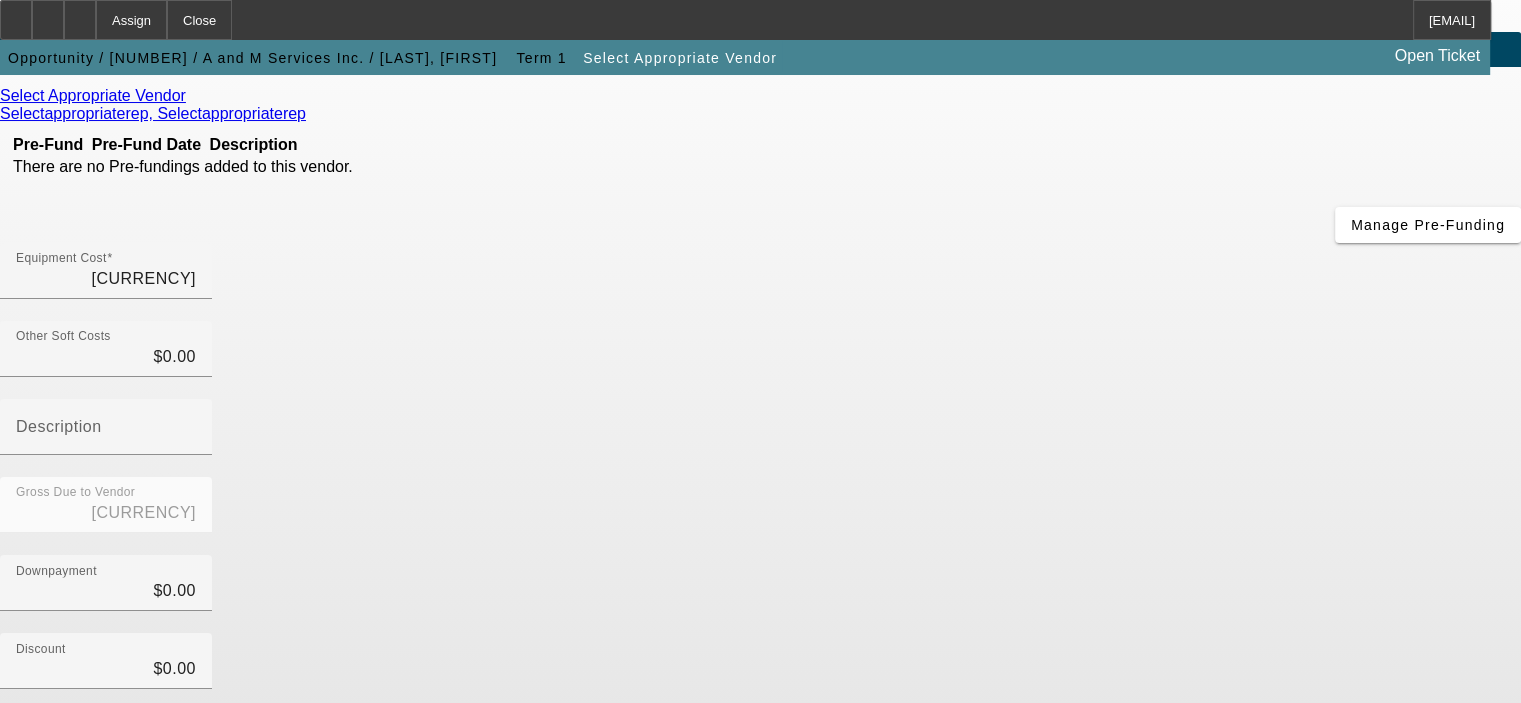 scroll, scrollTop: 300, scrollLeft: 0, axis: vertical 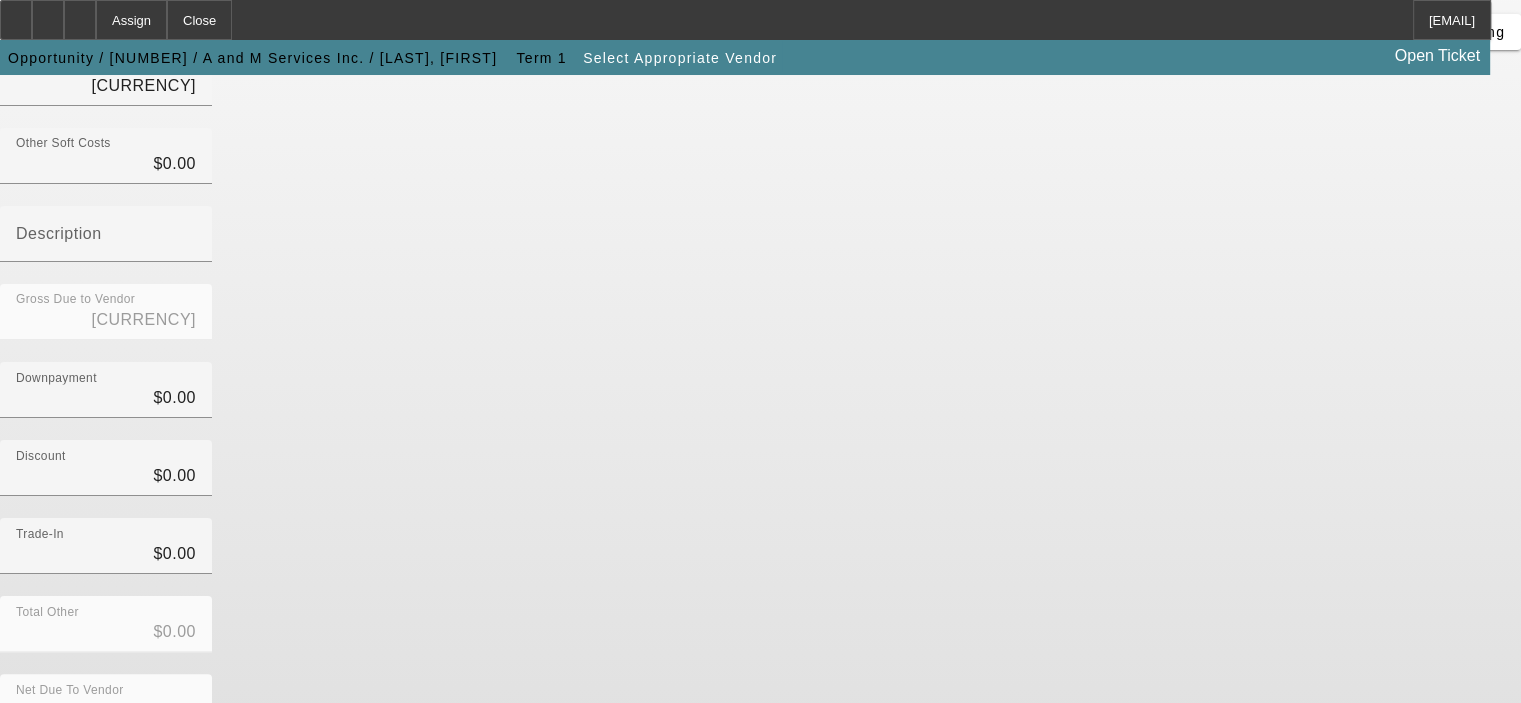 click on "Submit" at bounding box center [28, 762] 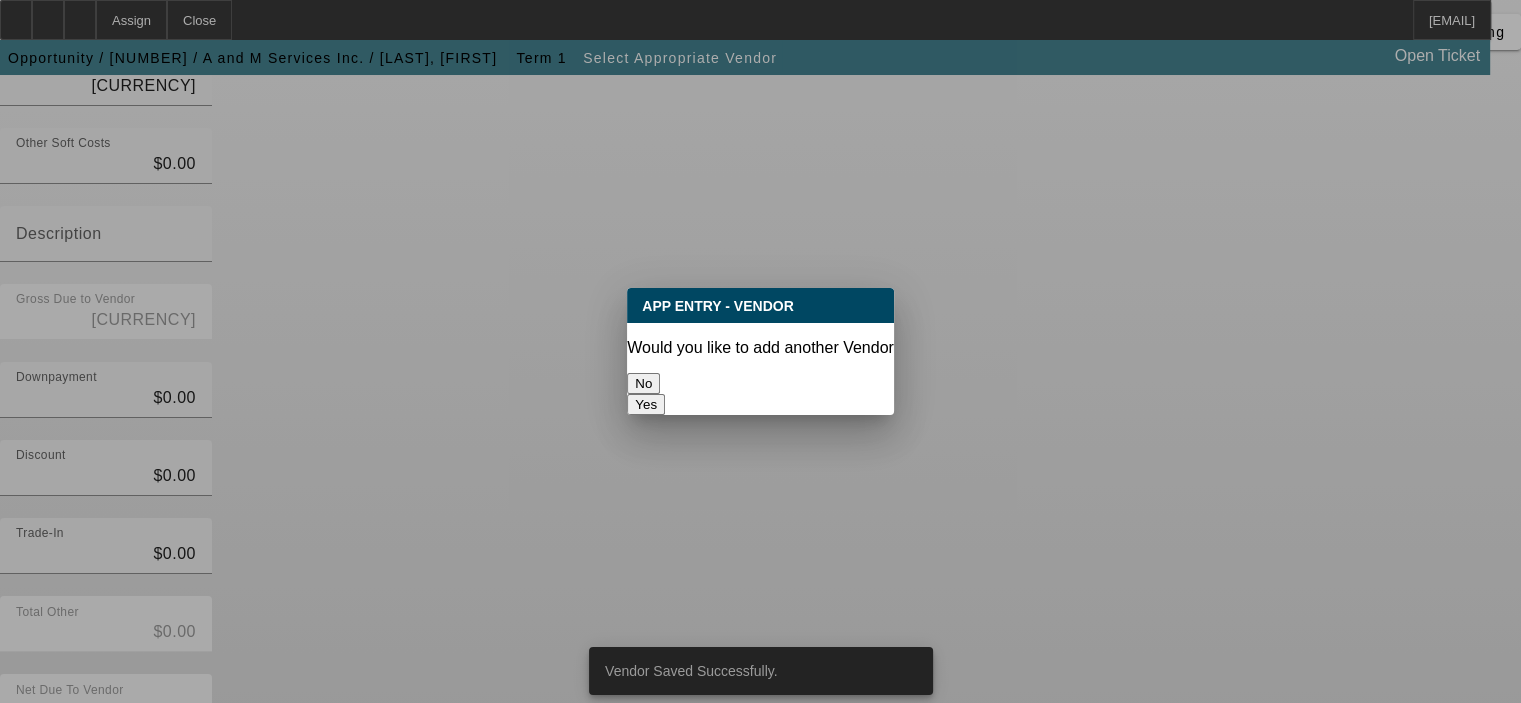 scroll, scrollTop: 0, scrollLeft: 0, axis: both 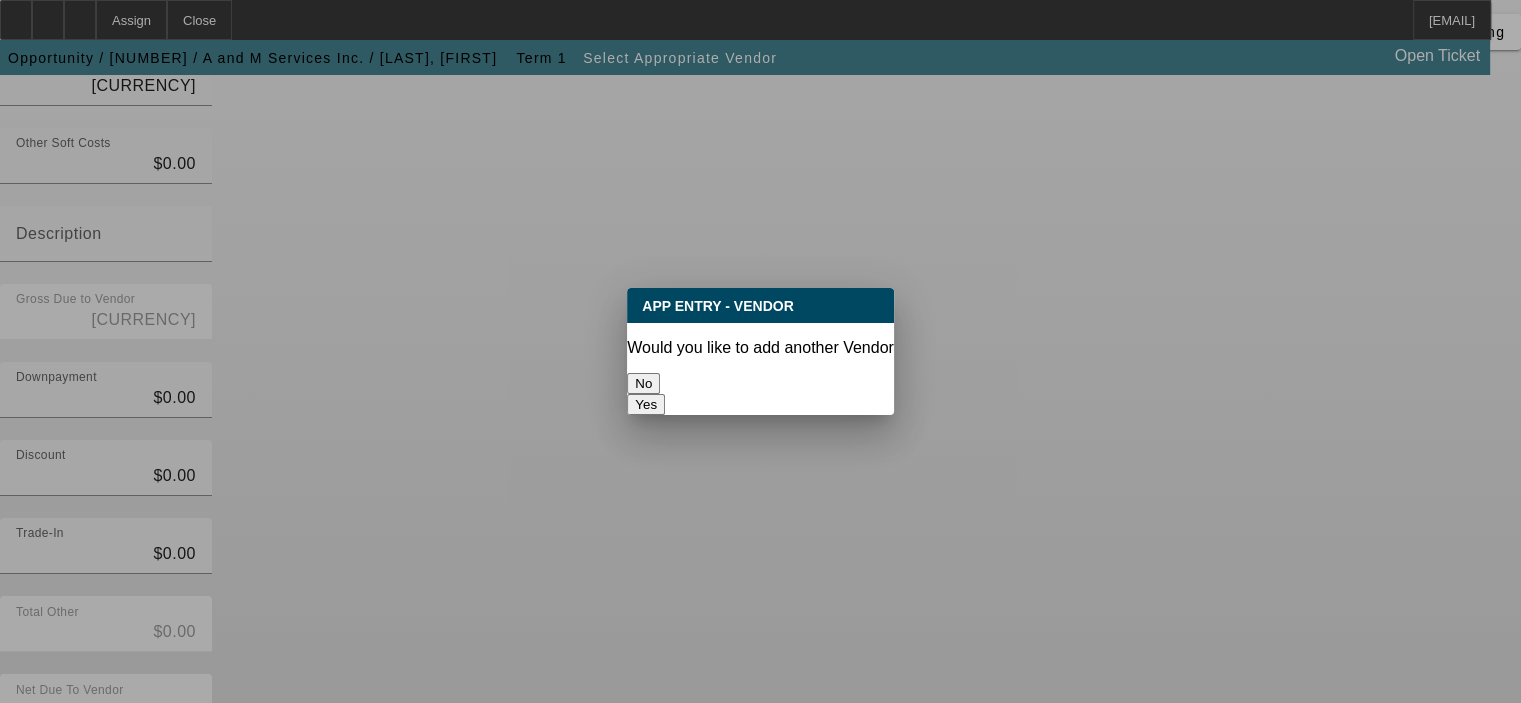 click on "No" at bounding box center [643, 383] 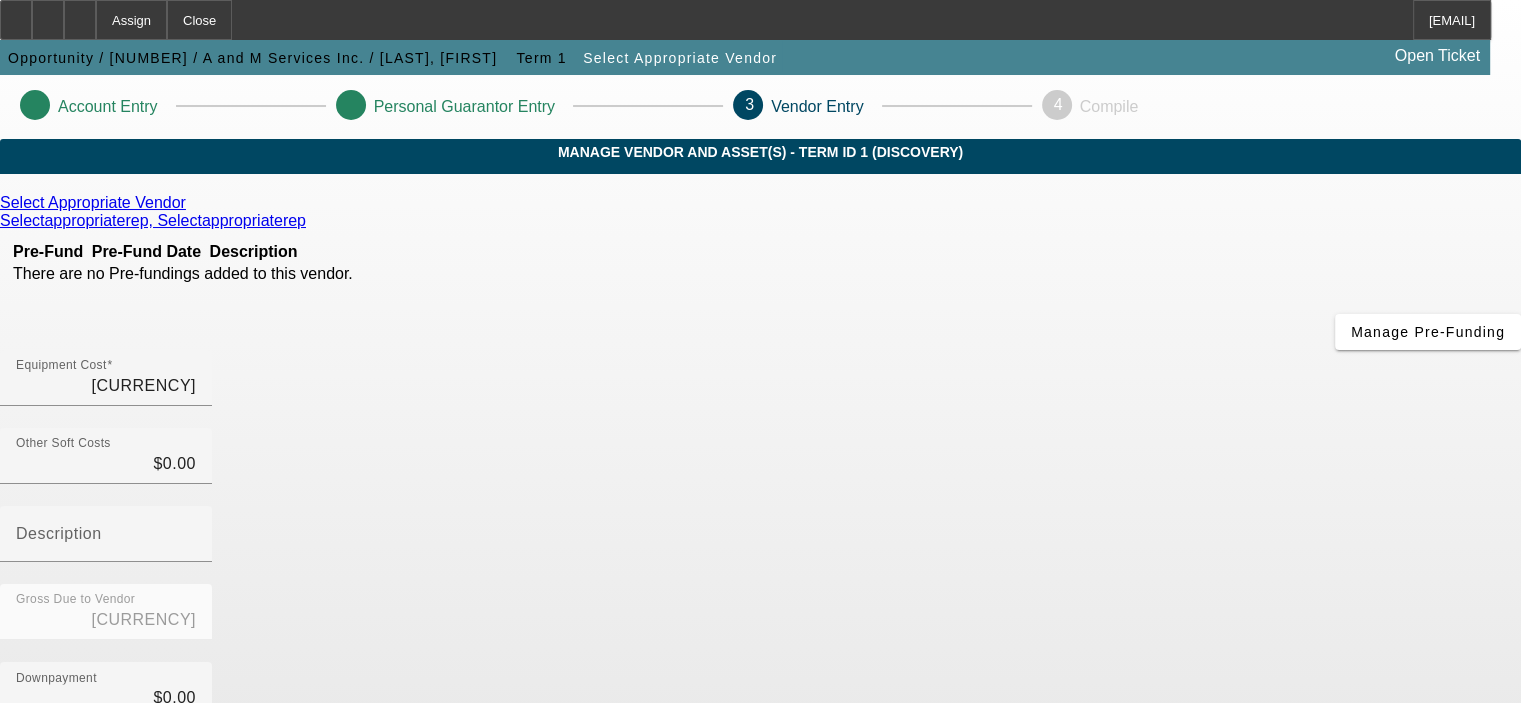 scroll, scrollTop: 300, scrollLeft: 0, axis: vertical 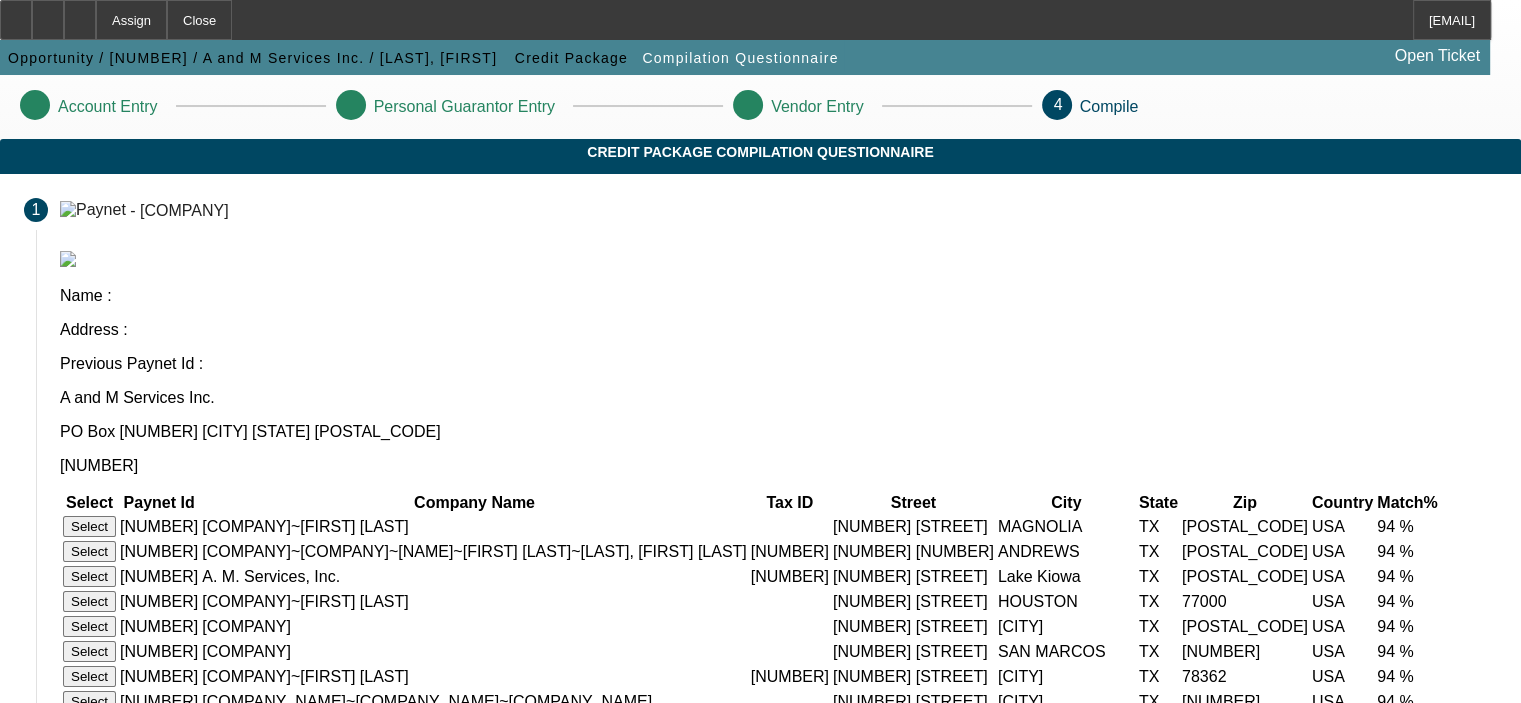 click on "Select" at bounding box center (89, 551) 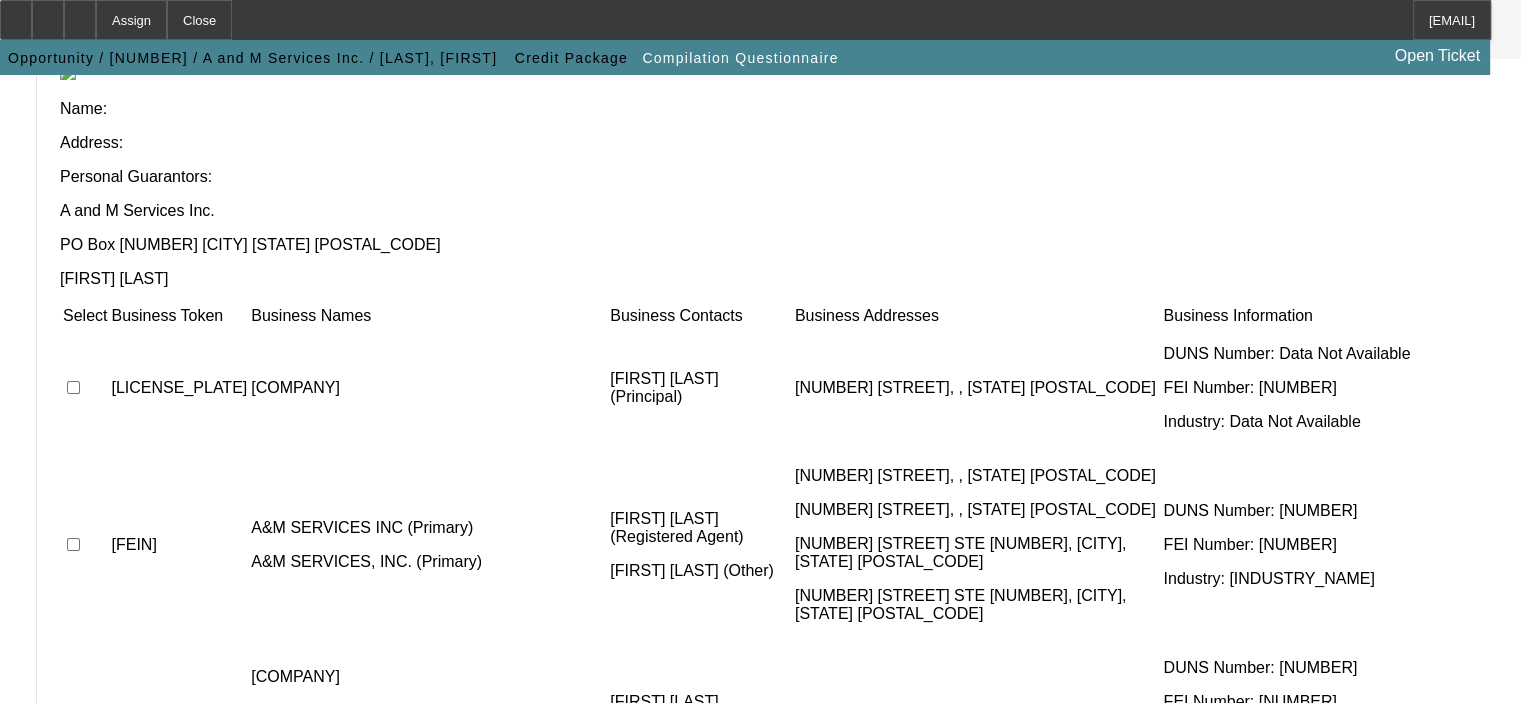 scroll, scrollTop: 212, scrollLeft: 0, axis: vertical 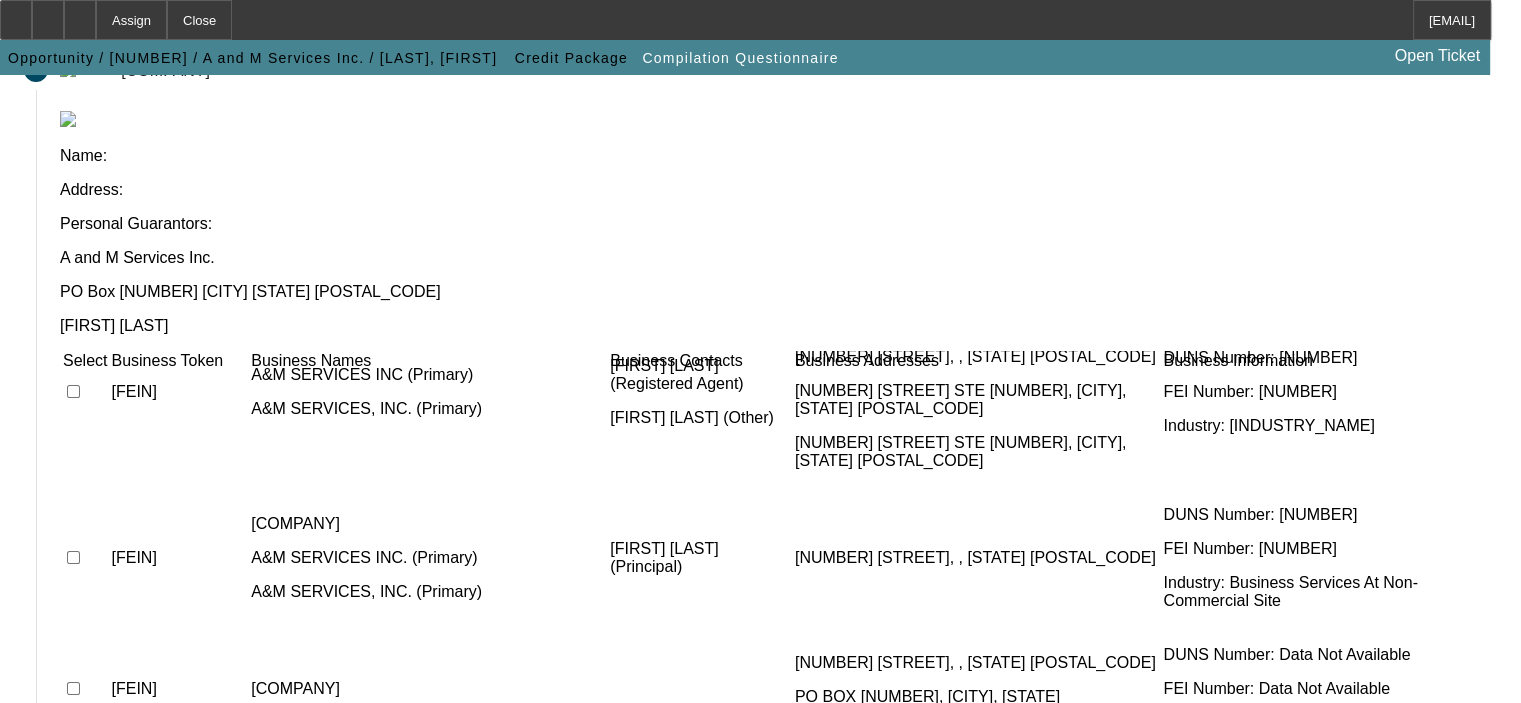 click at bounding box center (73, 819) 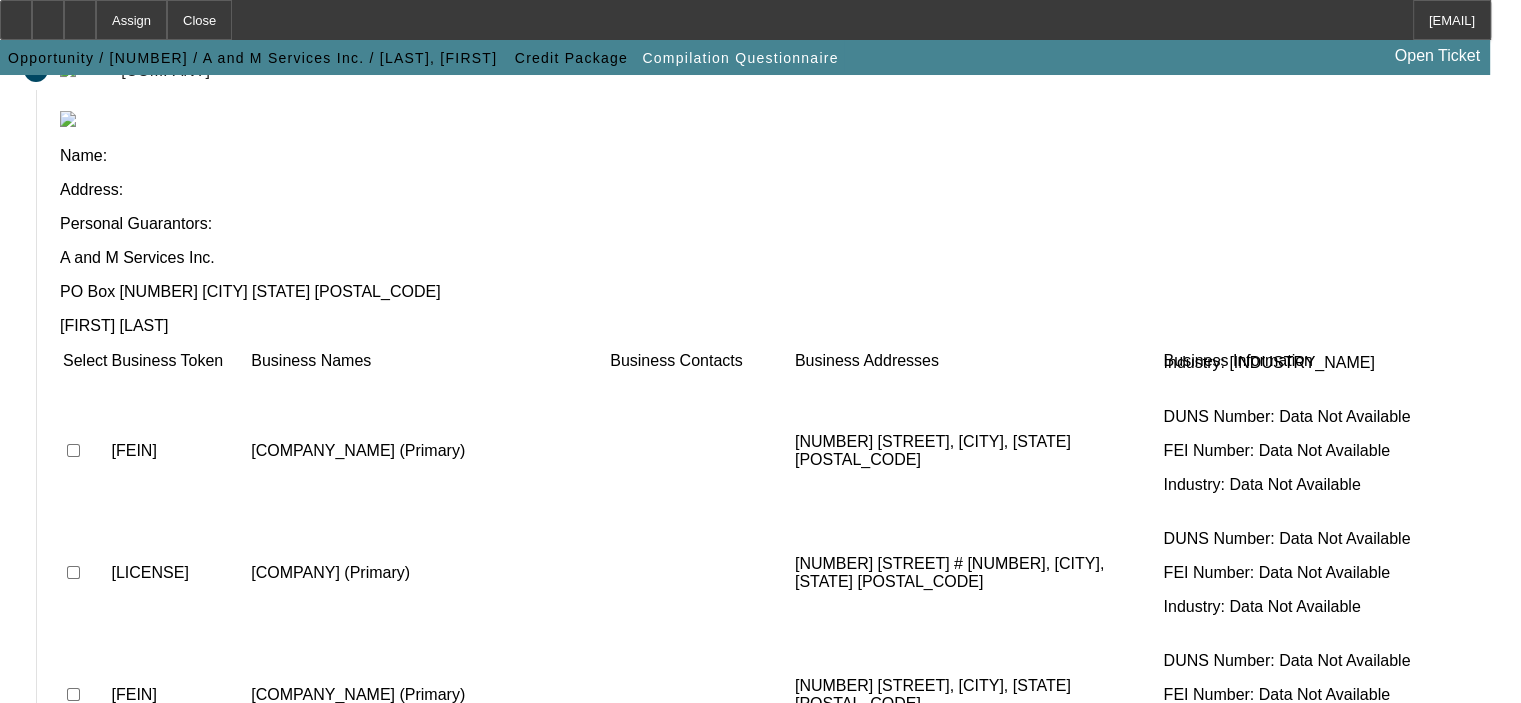 scroll, scrollTop: 10254, scrollLeft: 0, axis: vertical 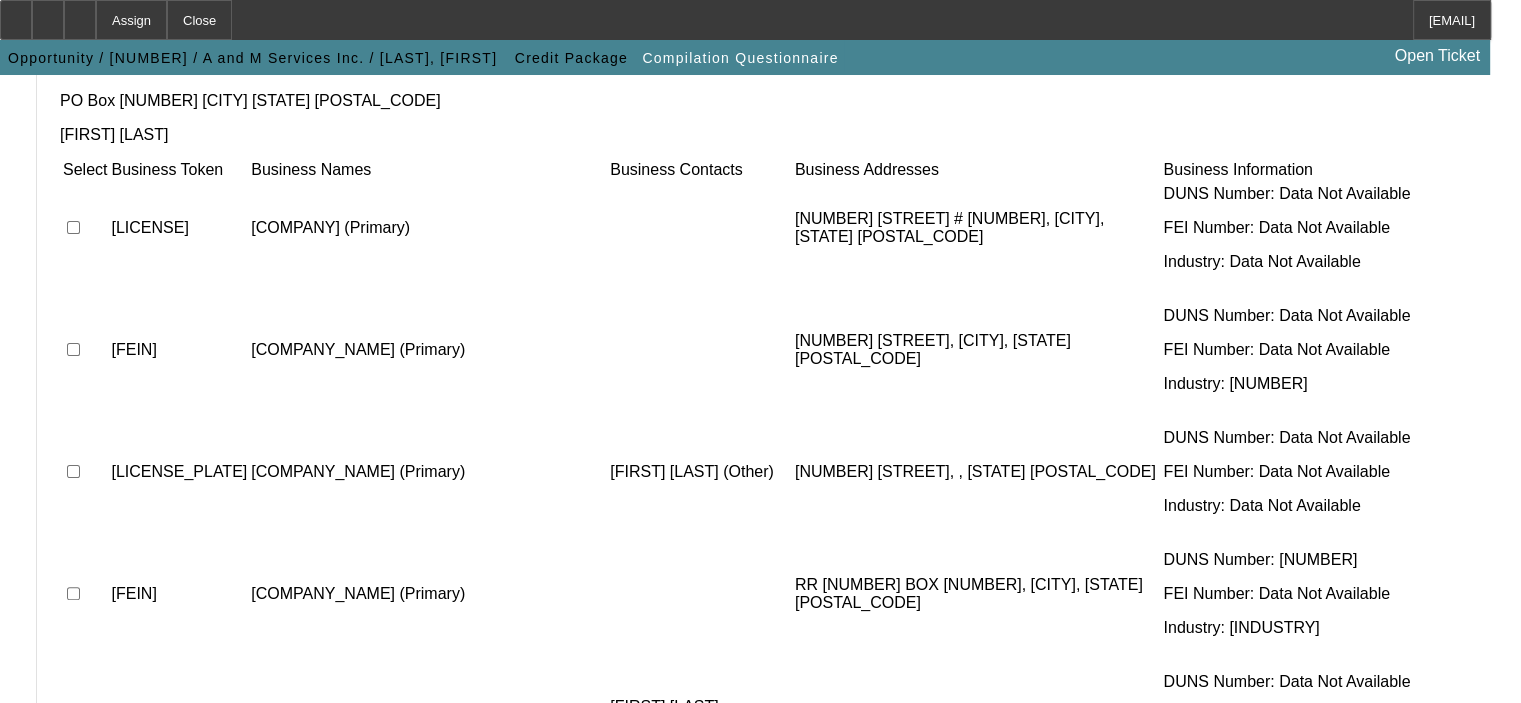 click on "Submit" at bounding box center [93, 728] 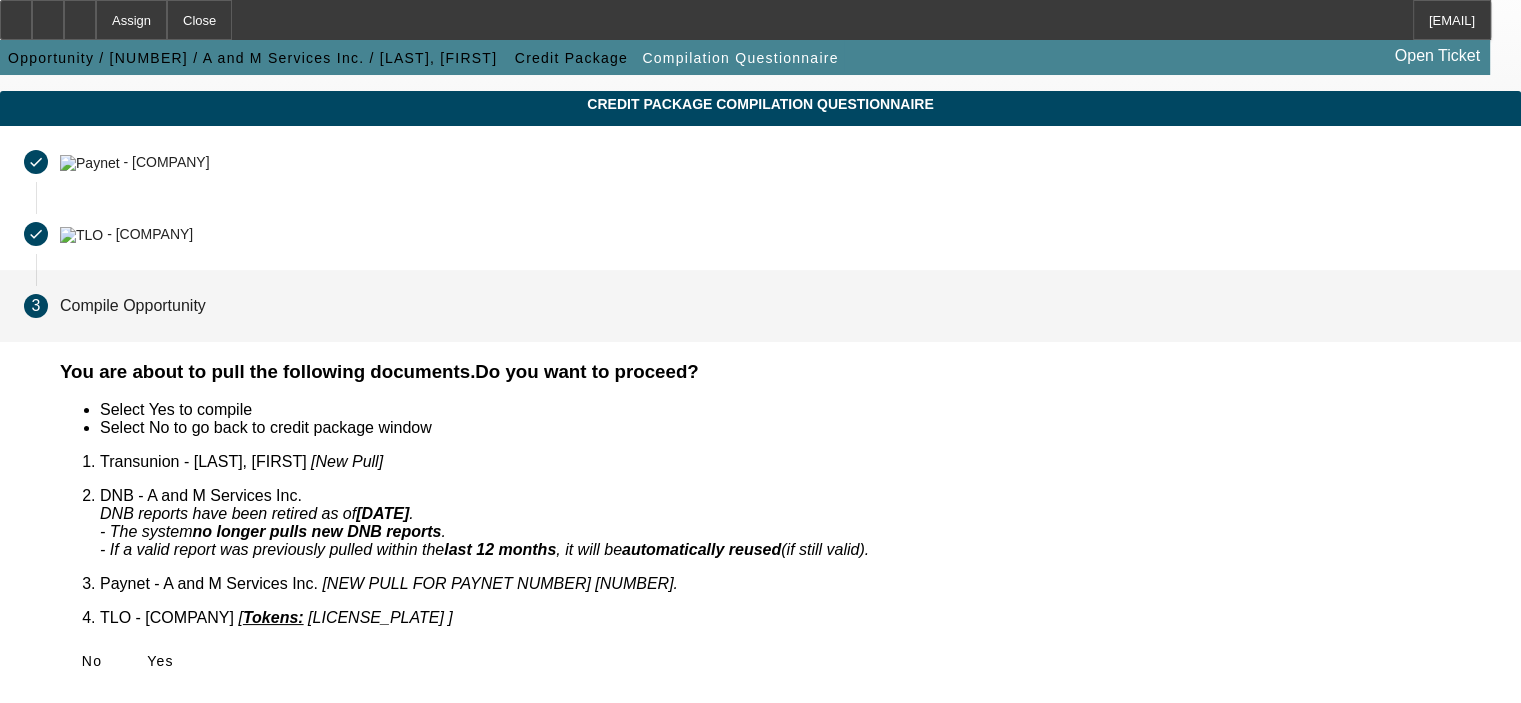 scroll, scrollTop: 20, scrollLeft: 0, axis: vertical 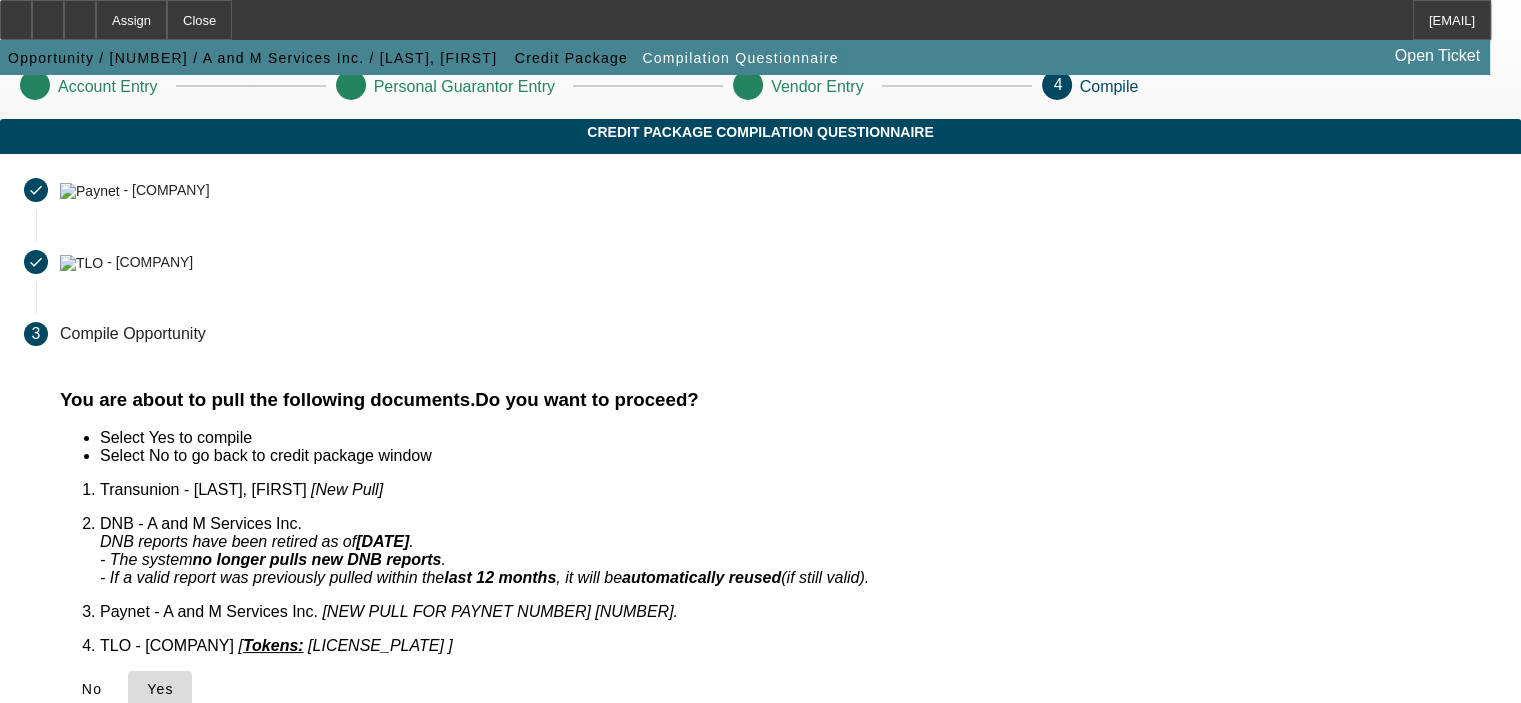 click at bounding box center (160, 689) 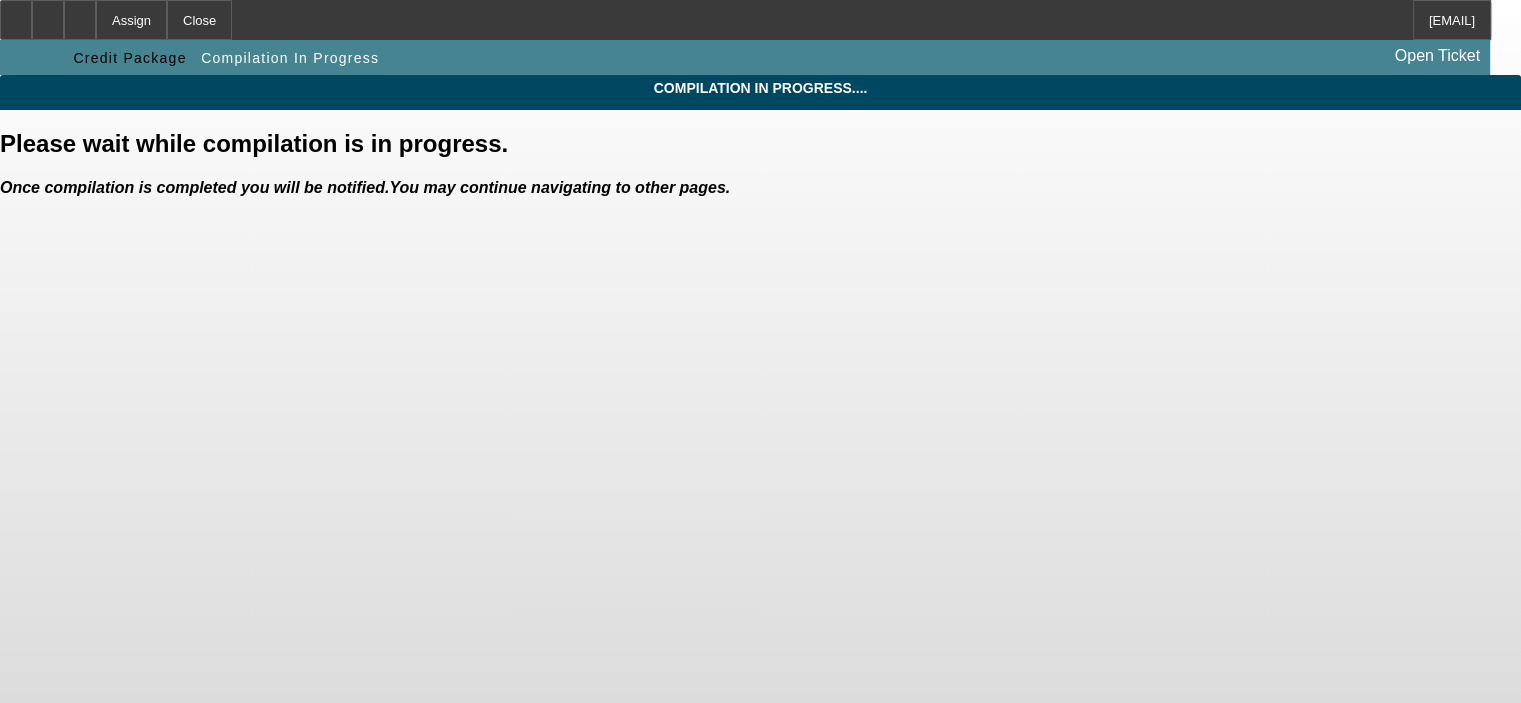 scroll, scrollTop: 0, scrollLeft: 0, axis: both 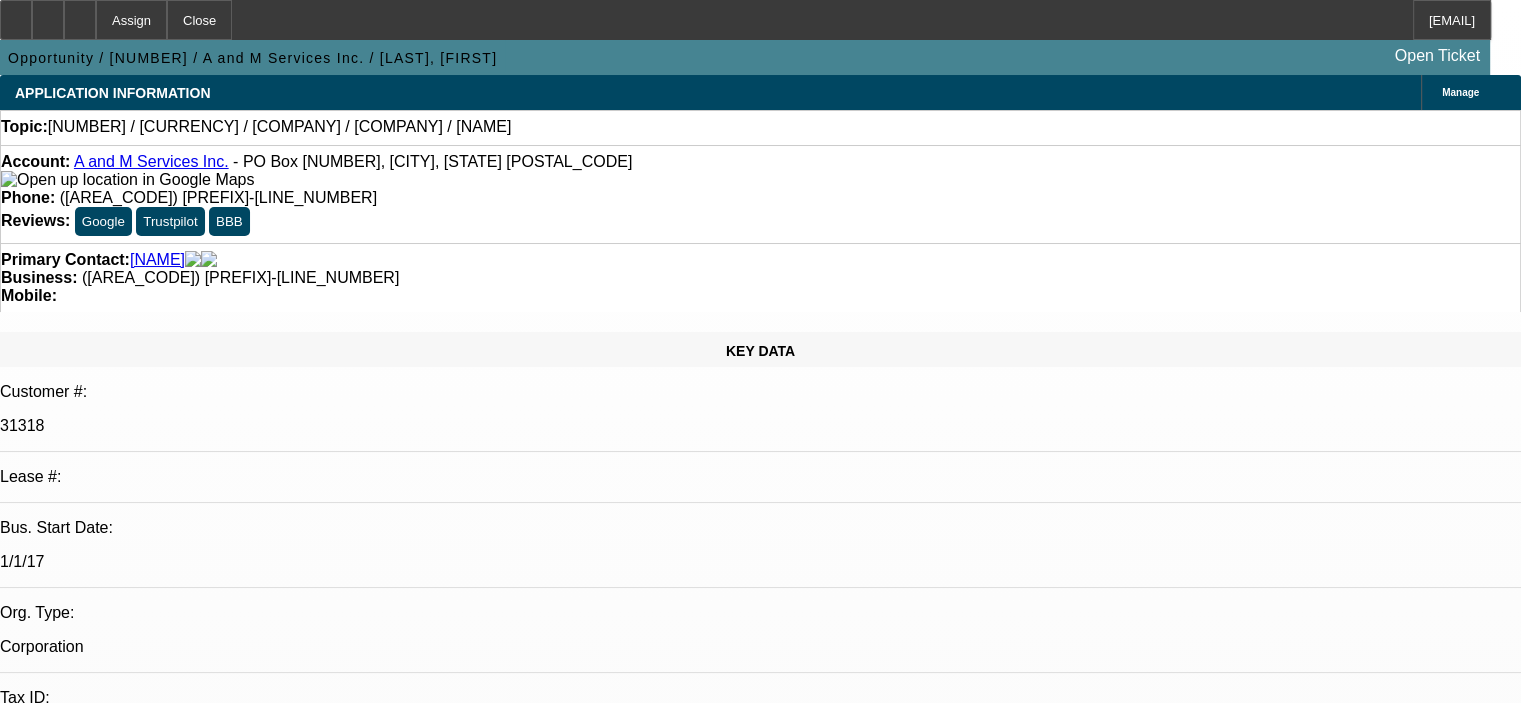 select on "0" 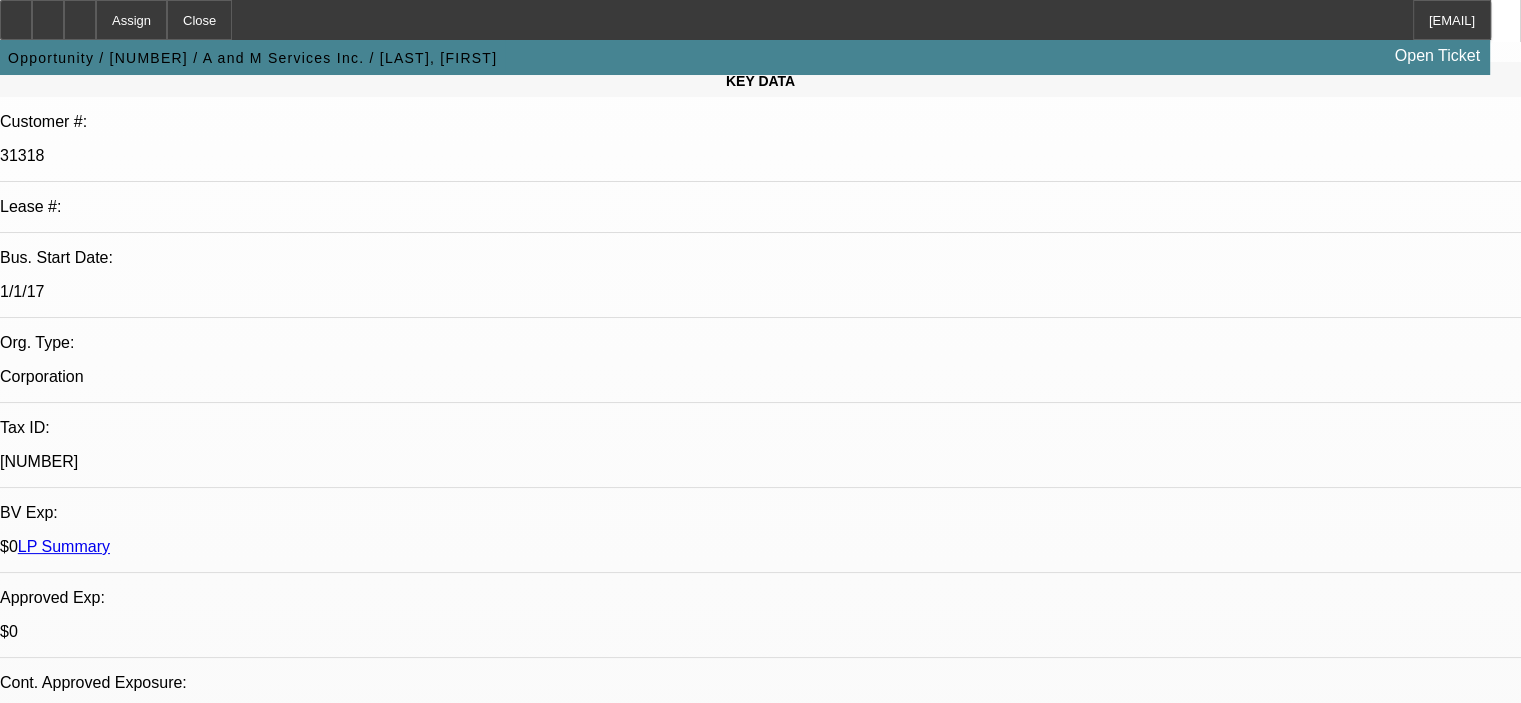 scroll, scrollTop: 0, scrollLeft: 0, axis: both 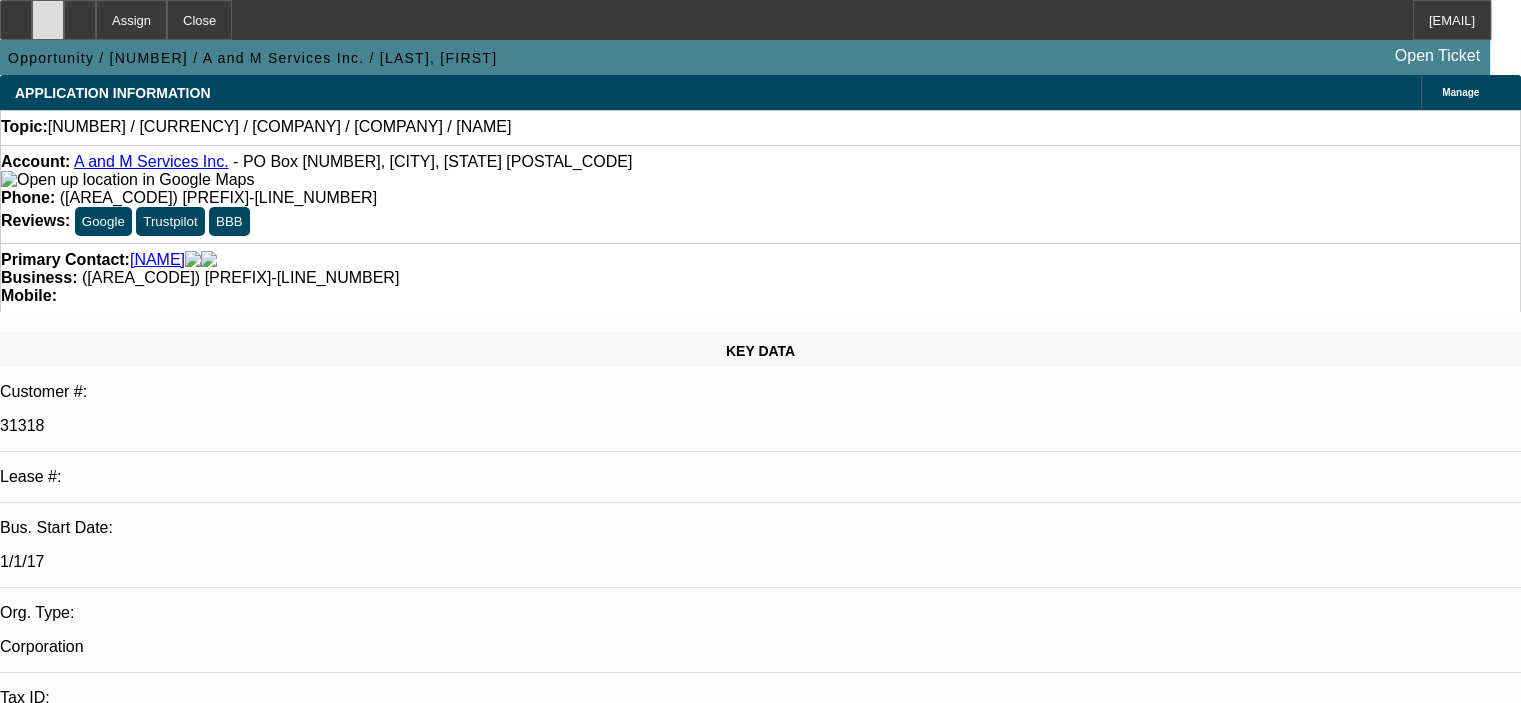 click at bounding box center [48, 13] 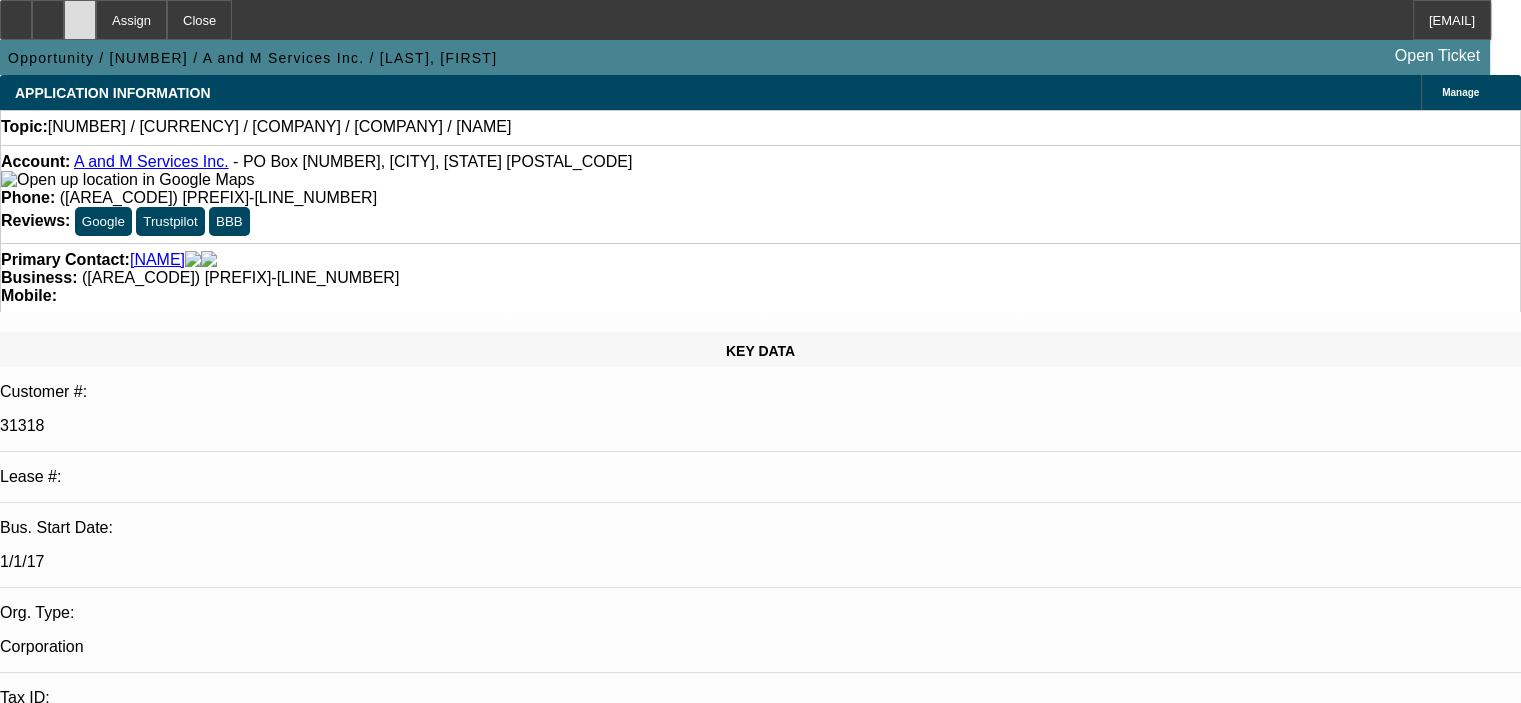 click at bounding box center (80, 20) 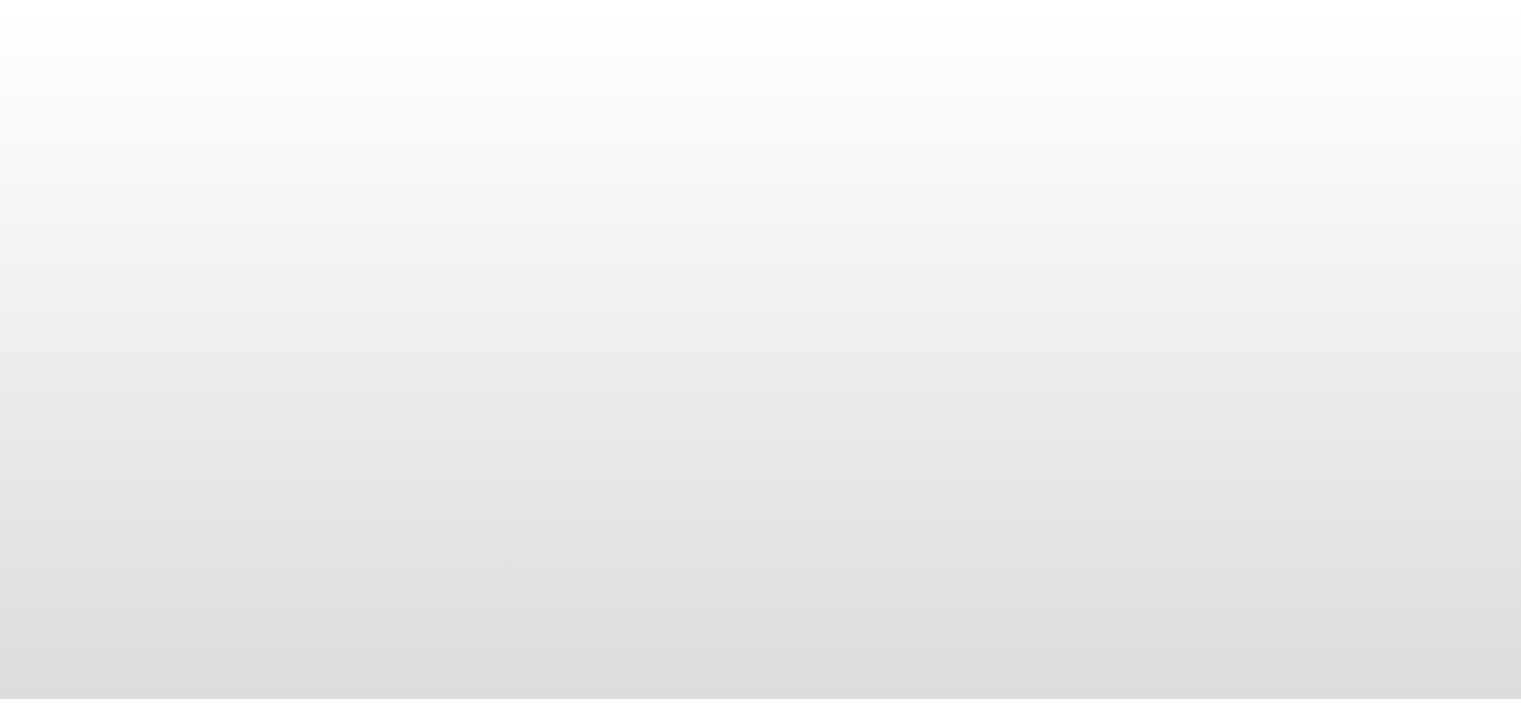 scroll, scrollTop: 0, scrollLeft: 0, axis: both 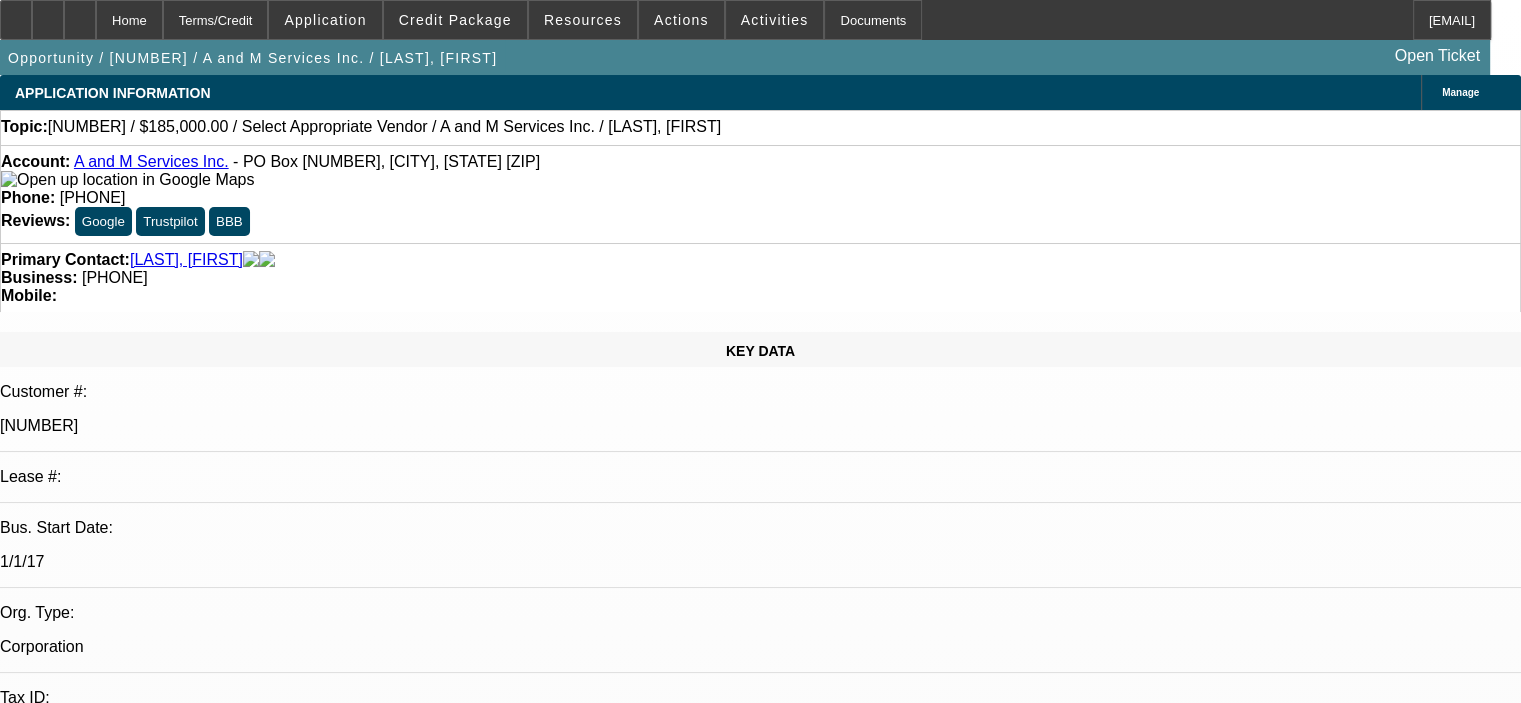 select on "0" 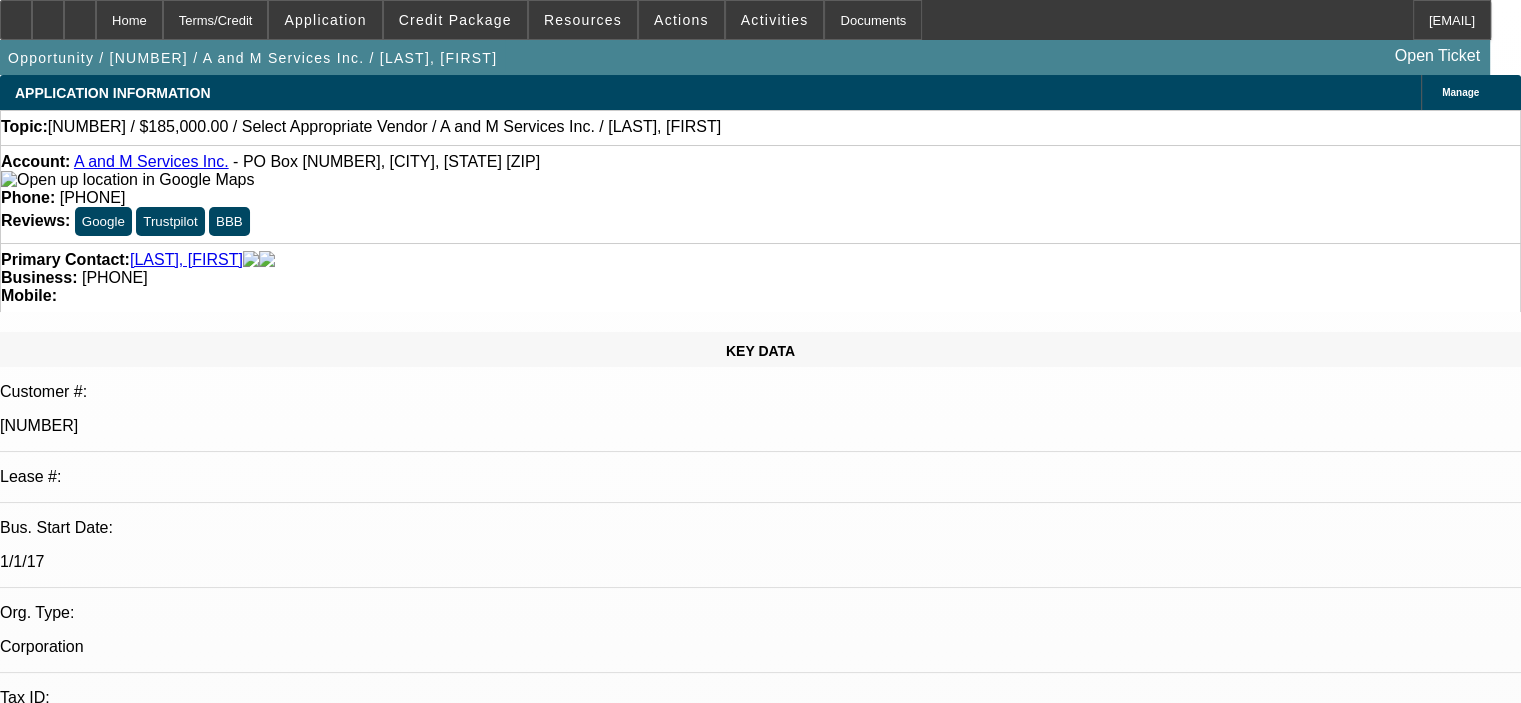 select on "4" 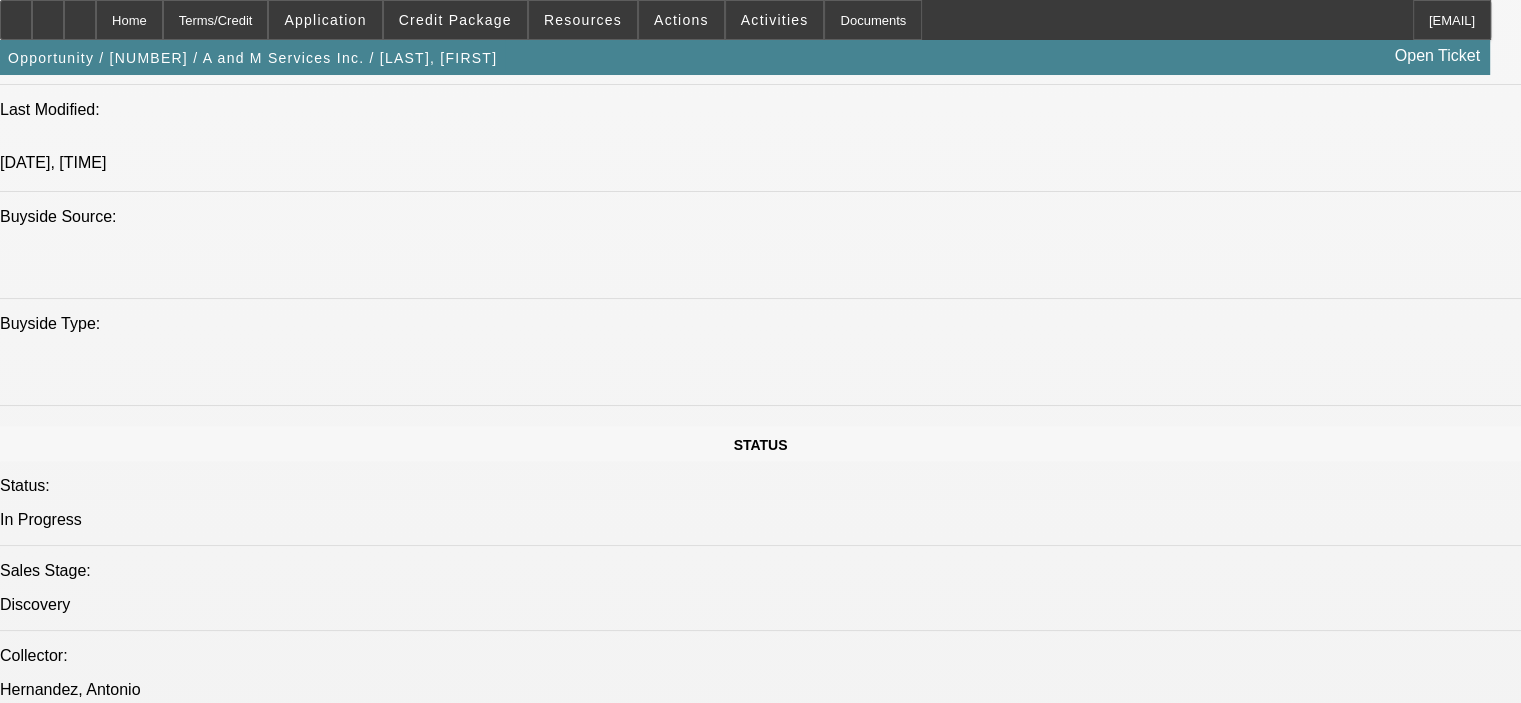 scroll, scrollTop: 1900, scrollLeft: 0, axis: vertical 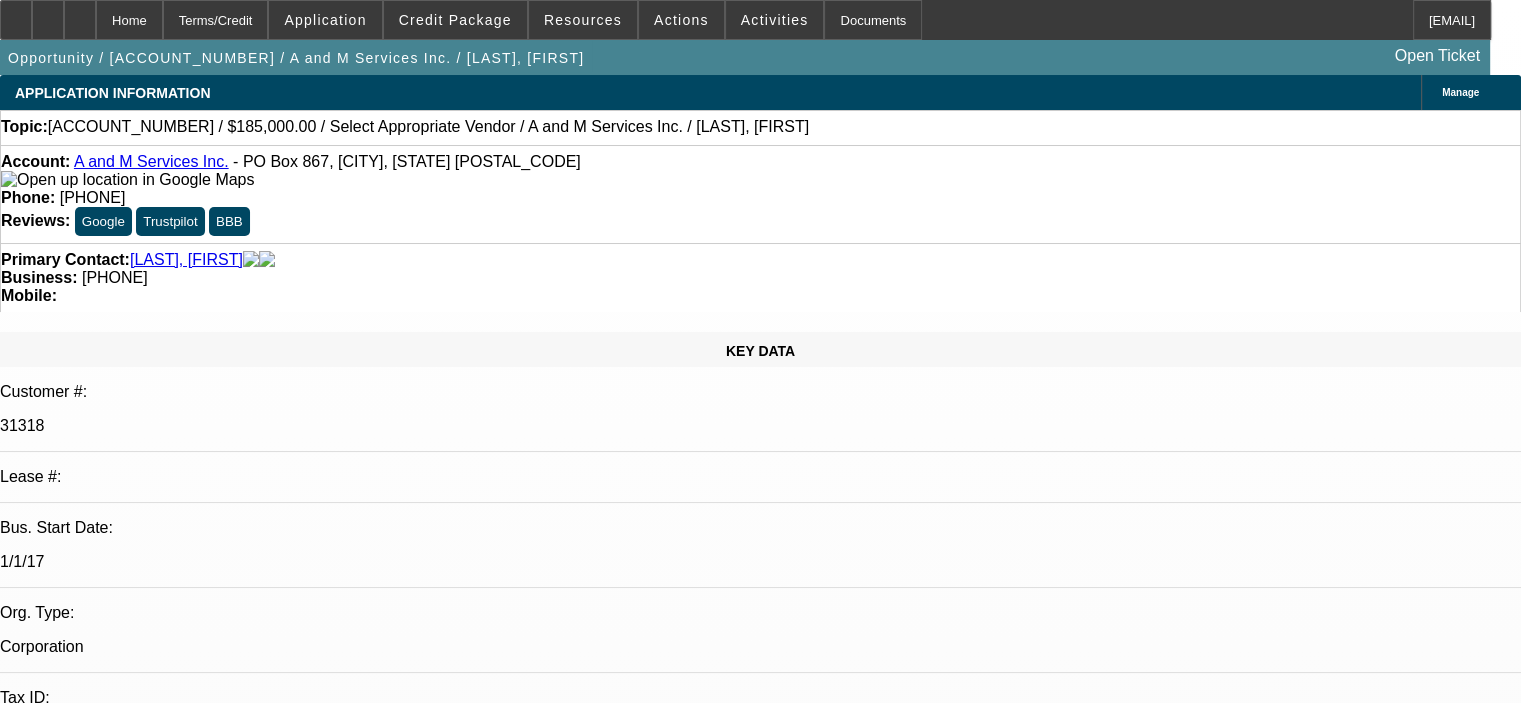 select on "0" 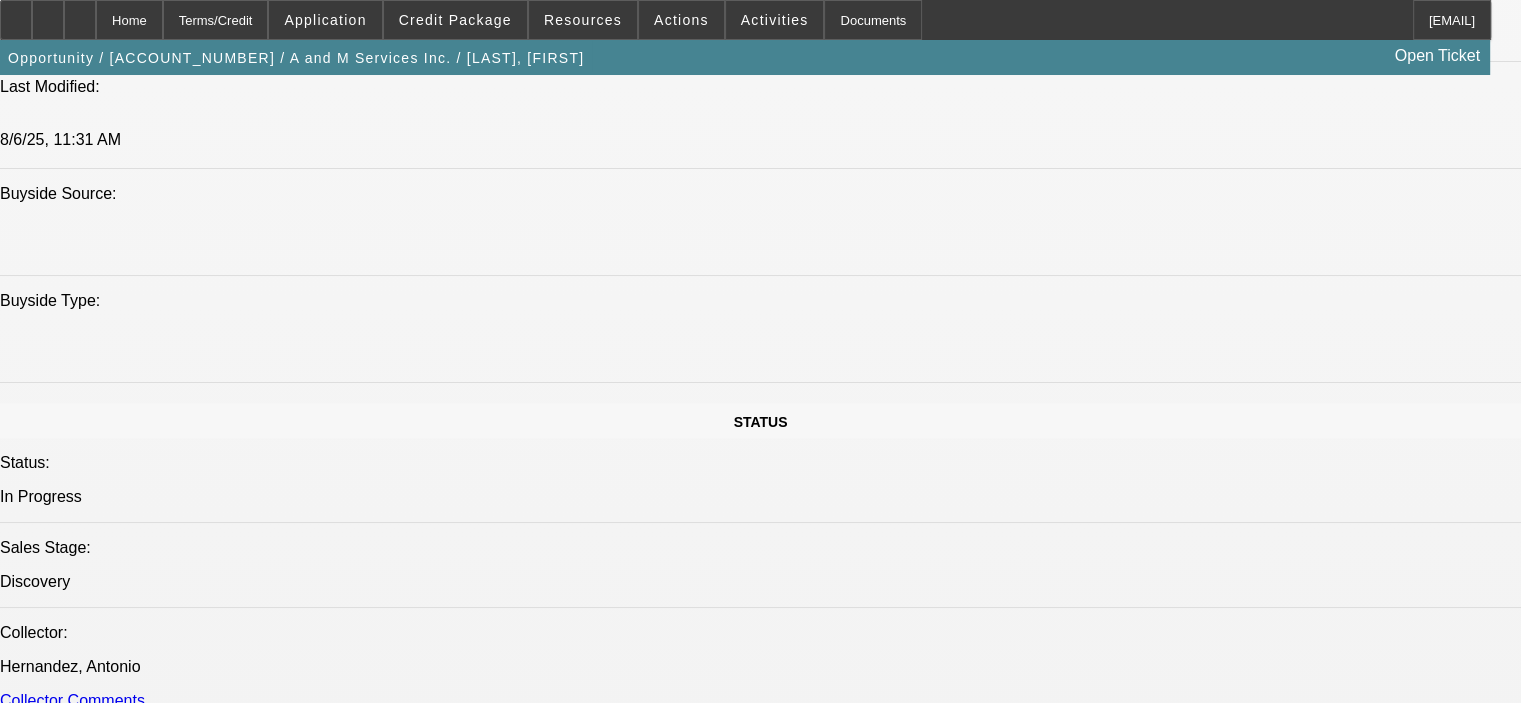 scroll, scrollTop: 1500, scrollLeft: 0, axis: vertical 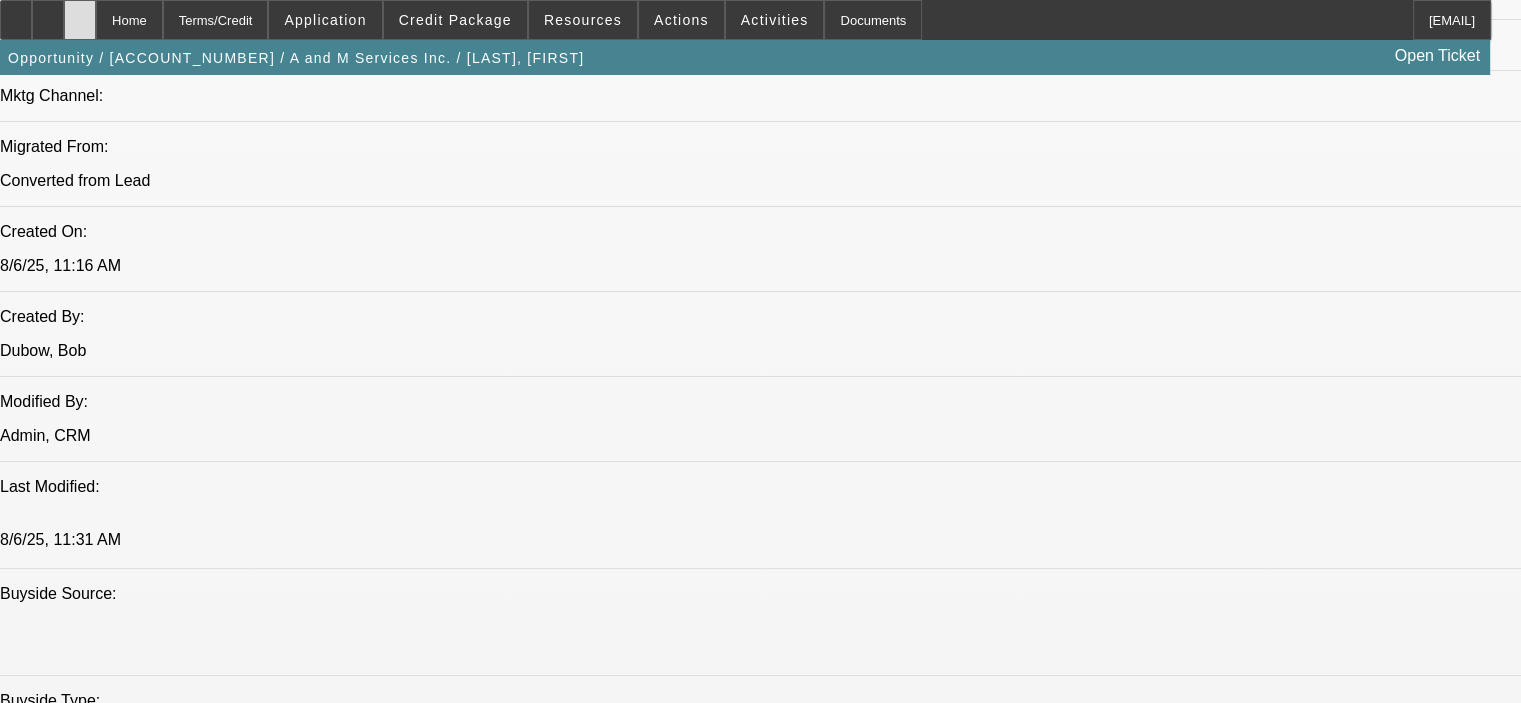 click at bounding box center (80, 13) 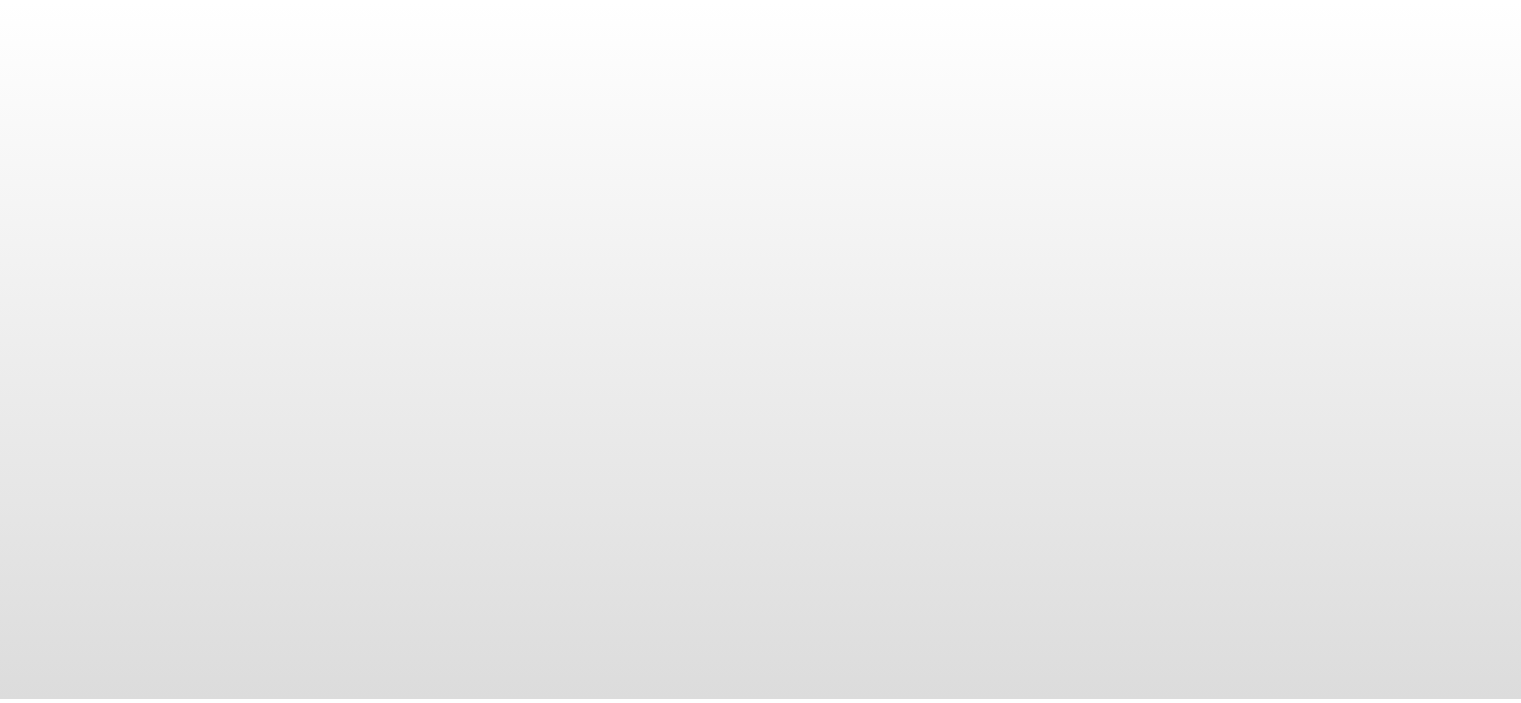scroll, scrollTop: 0, scrollLeft: 0, axis: both 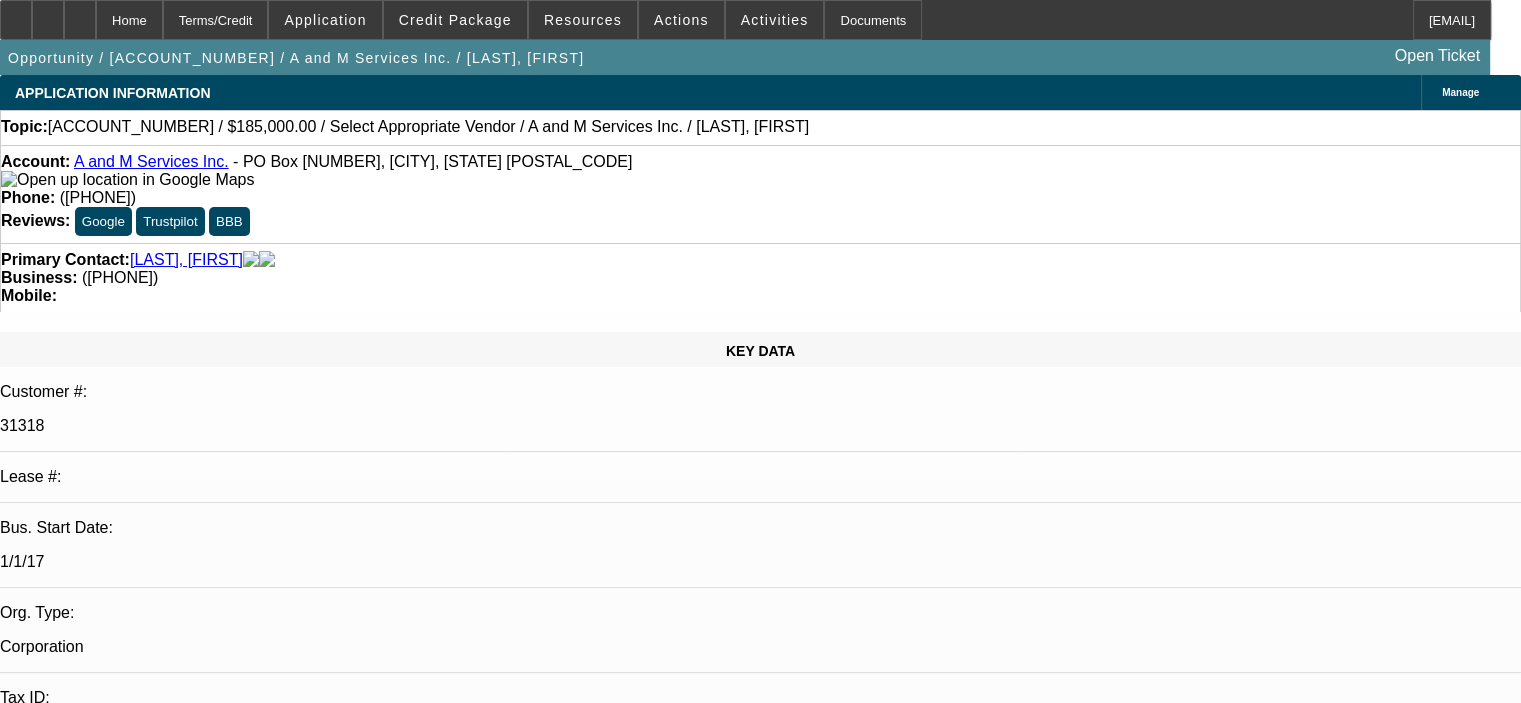 select on "0" 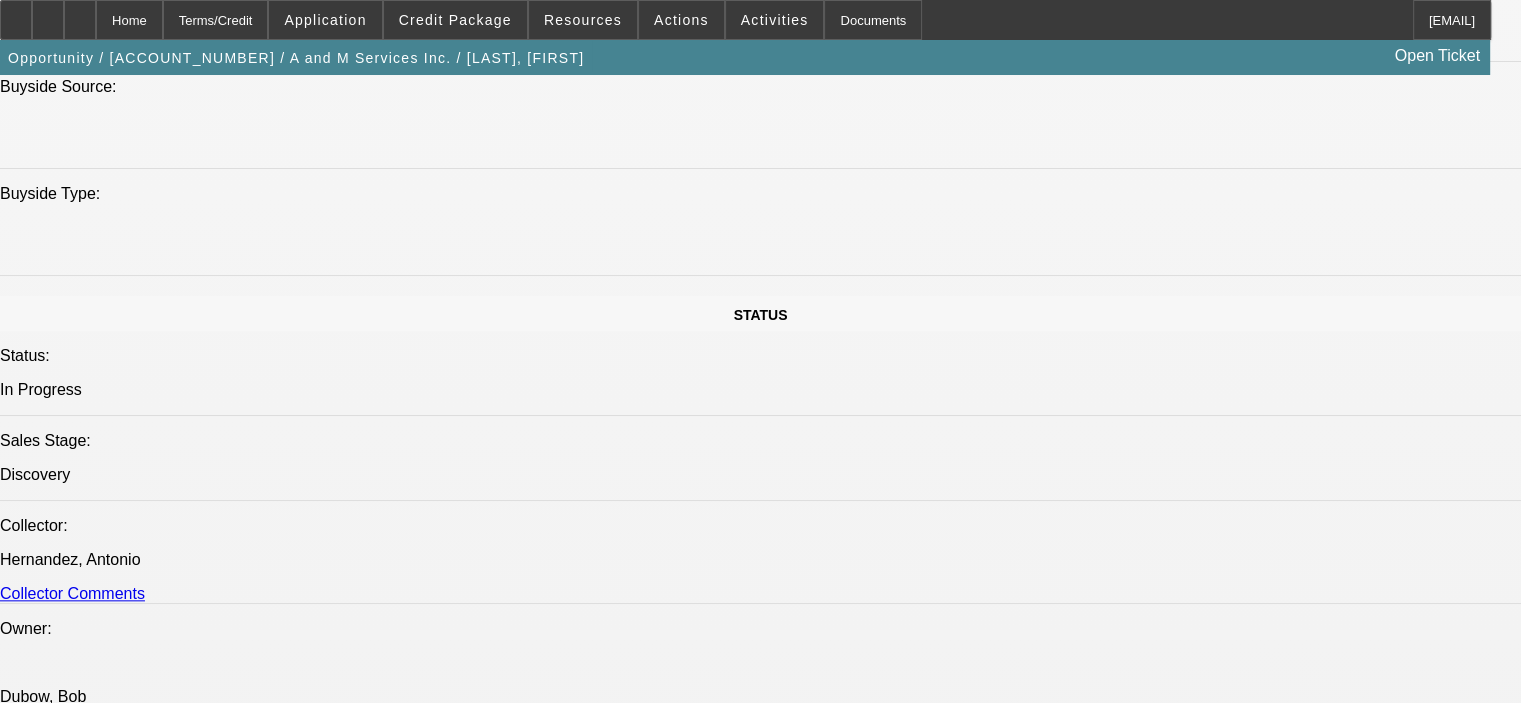 scroll, scrollTop: 0, scrollLeft: 0, axis: both 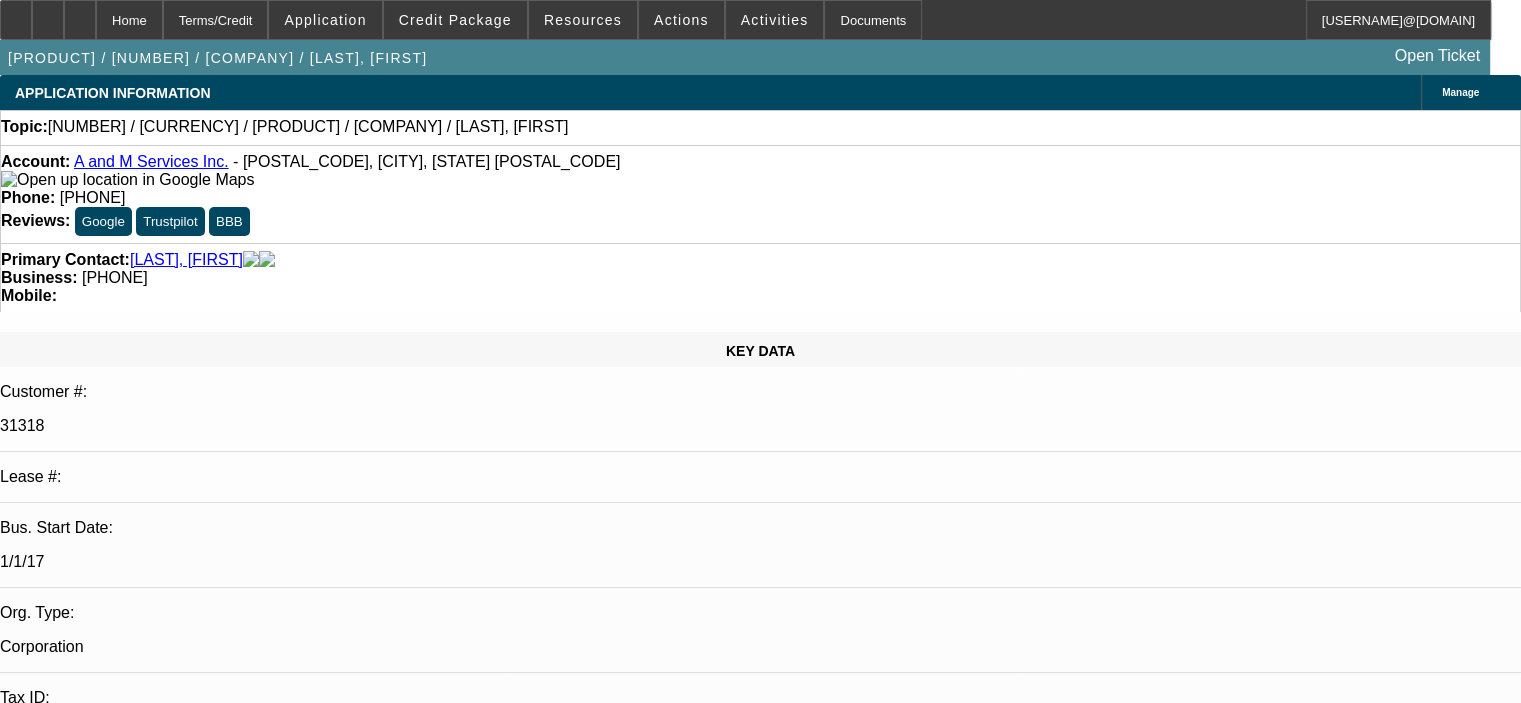 select on "0" 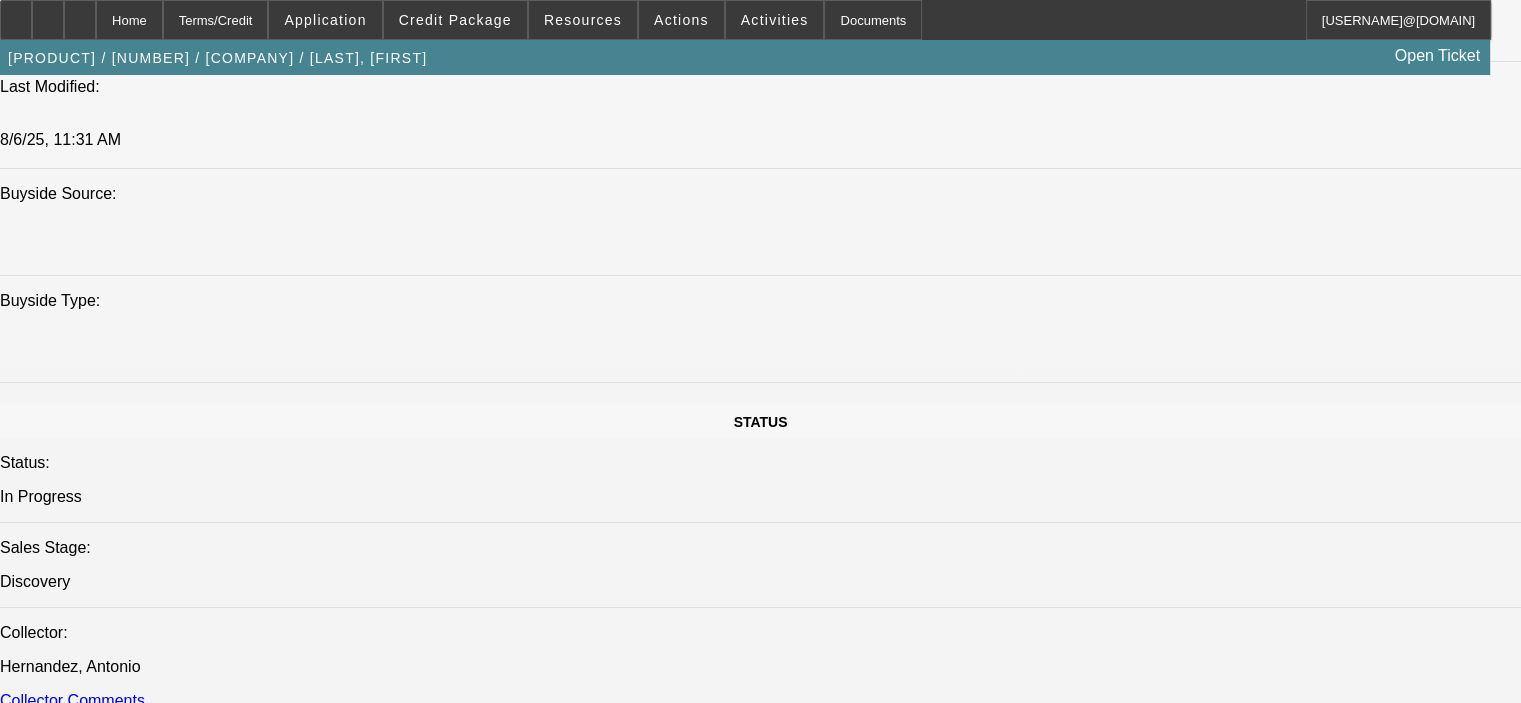 scroll, scrollTop: 2000, scrollLeft: 0, axis: vertical 